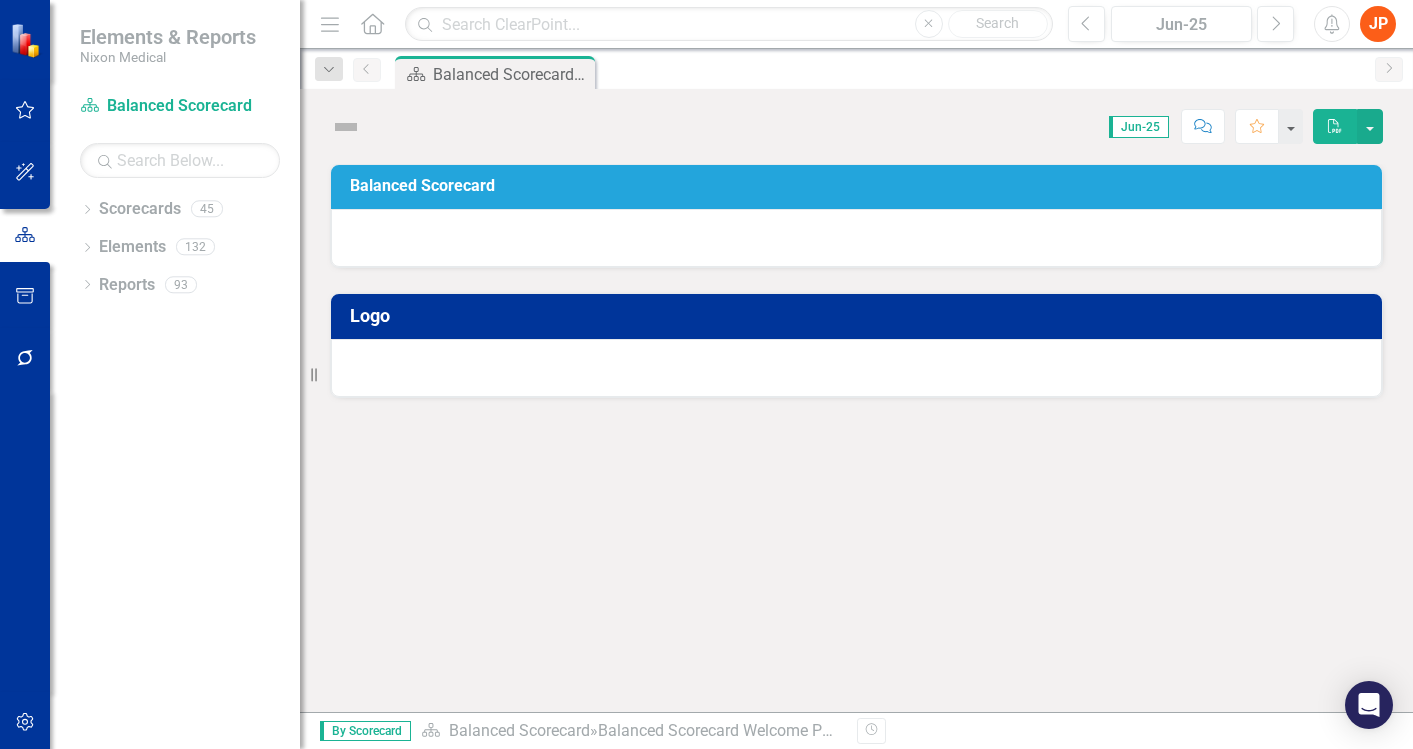 scroll, scrollTop: 0, scrollLeft: 0, axis: both 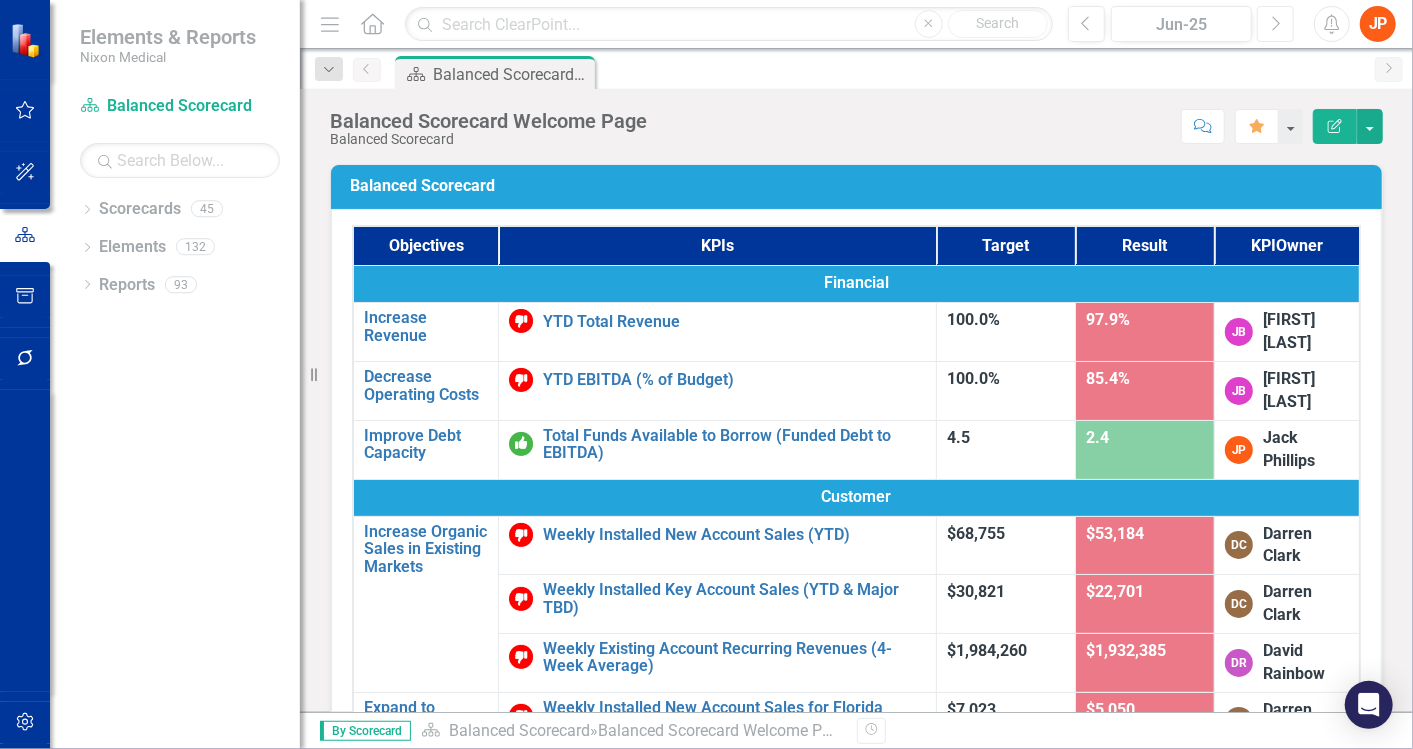 click 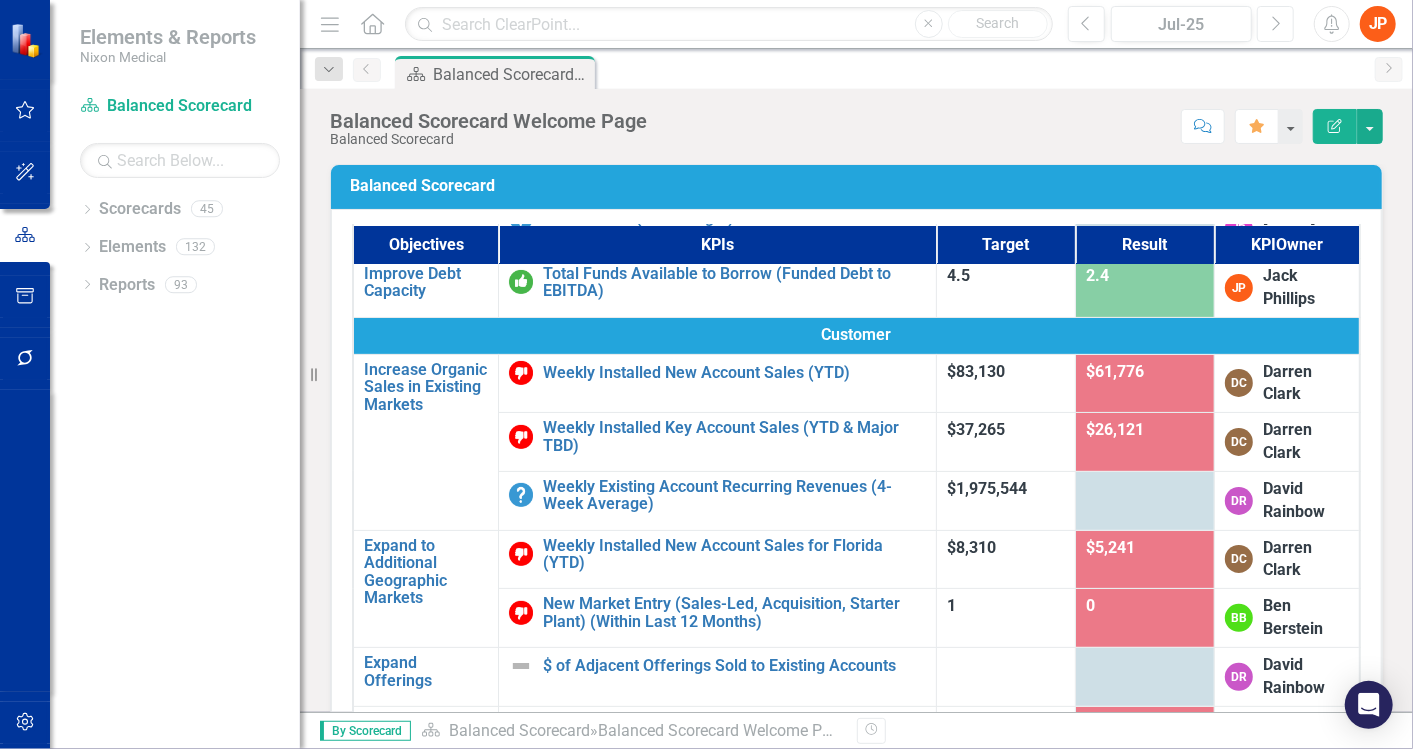 scroll, scrollTop: 111, scrollLeft: 0, axis: vertical 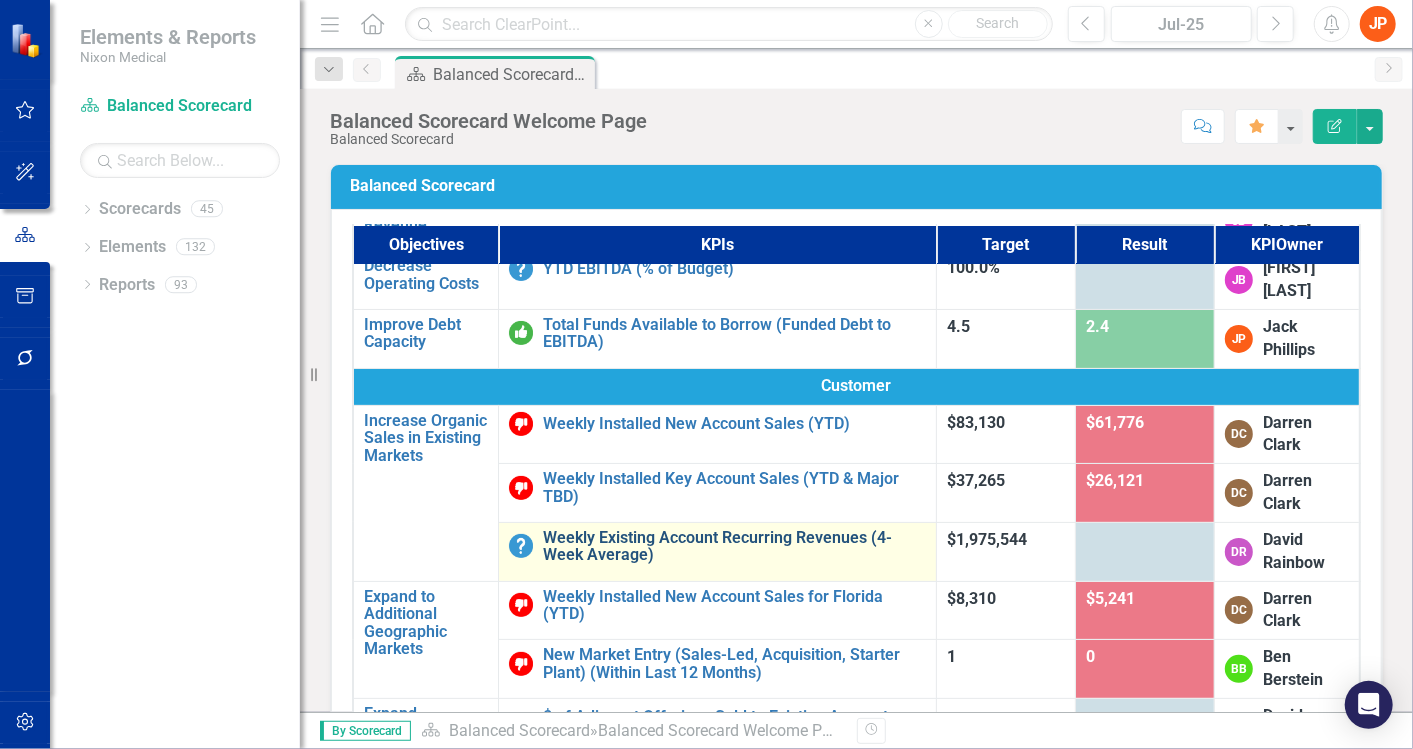 click on "Weekly Existing Account Recurring Revenues (4-Week Average)" at bounding box center (734, 546) 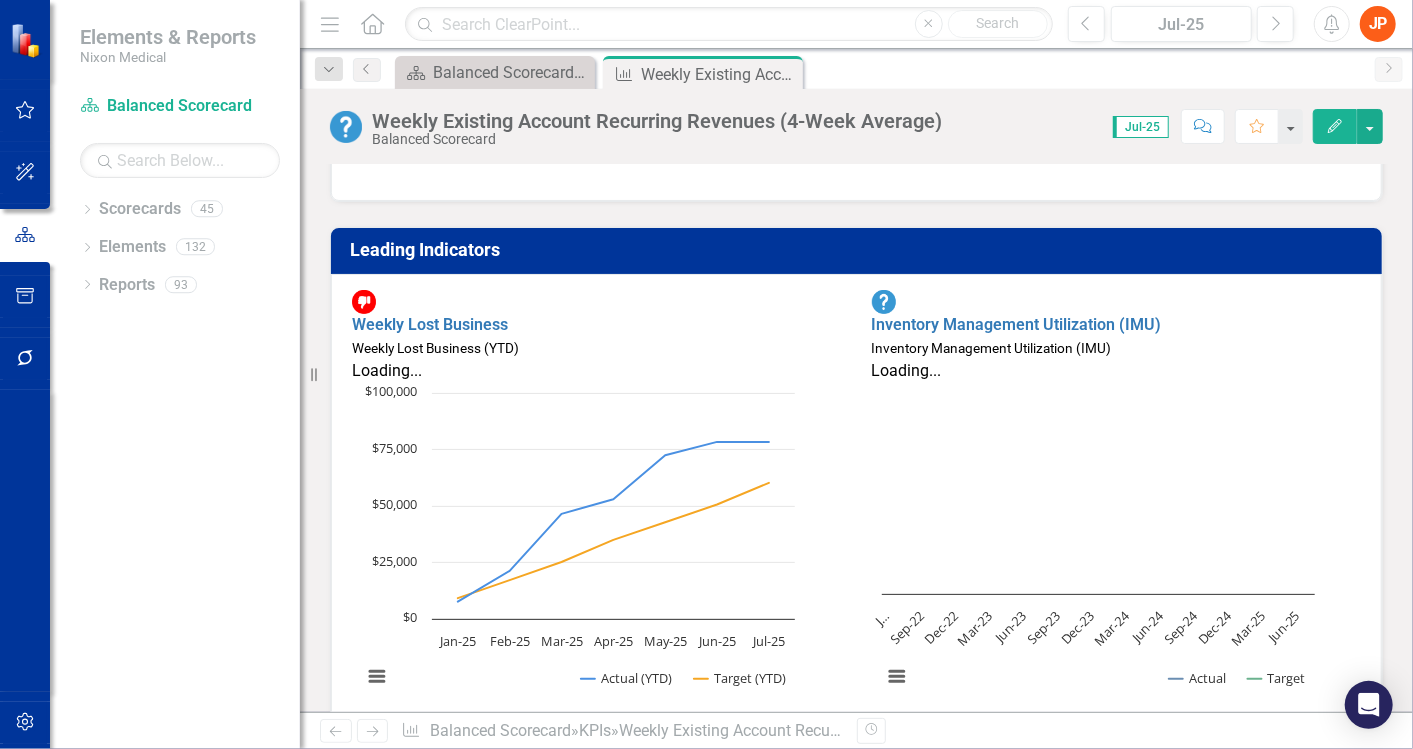 scroll, scrollTop: 555, scrollLeft: 0, axis: vertical 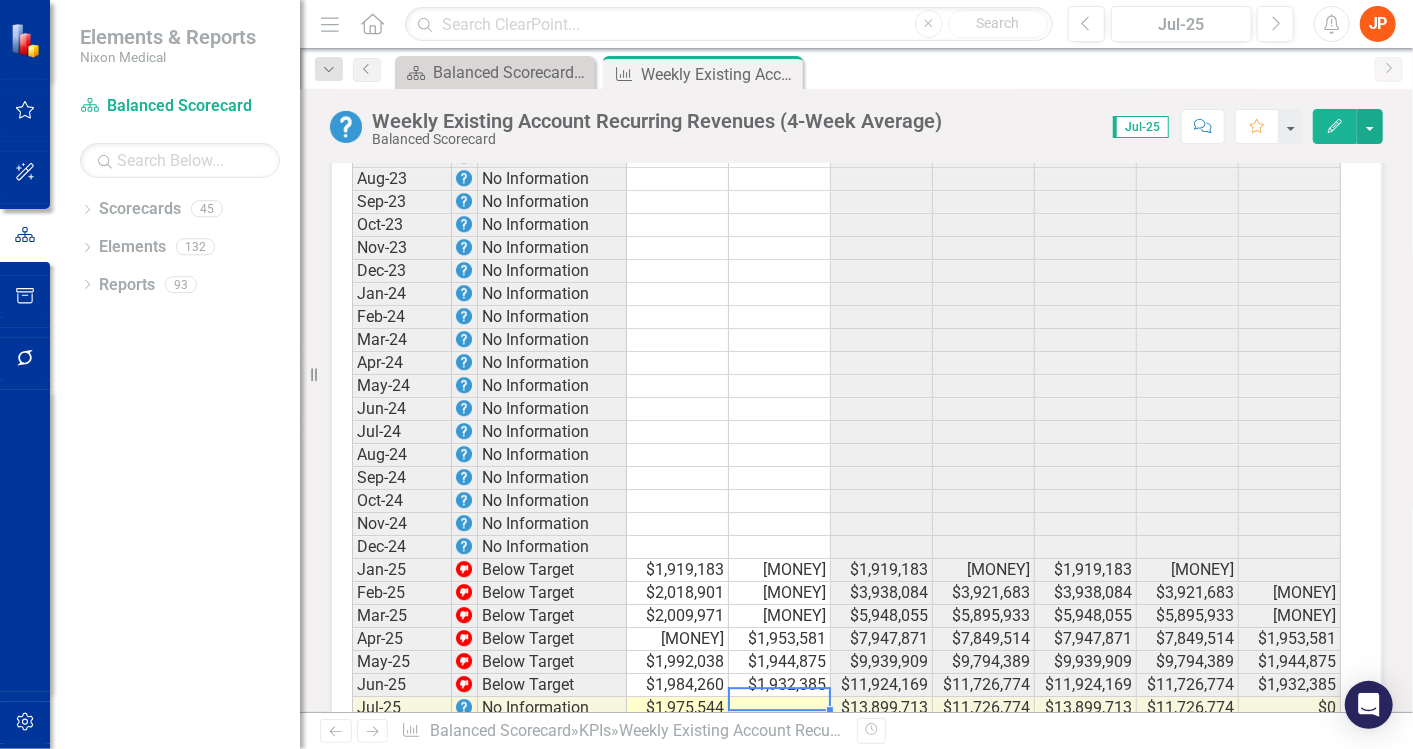 click at bounding box center (780, 708) 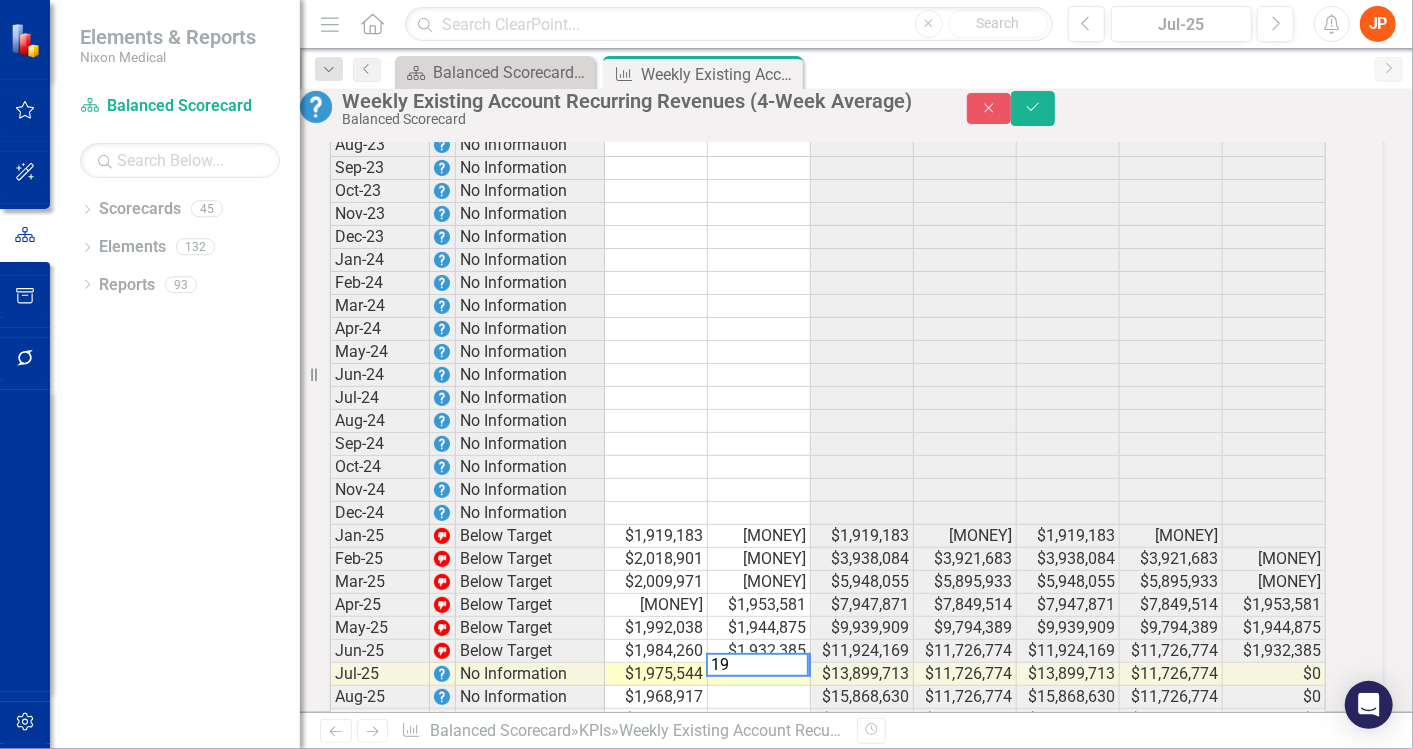 scroll, scrollTop: 2942, scrollLeft: 0, axis: vertical 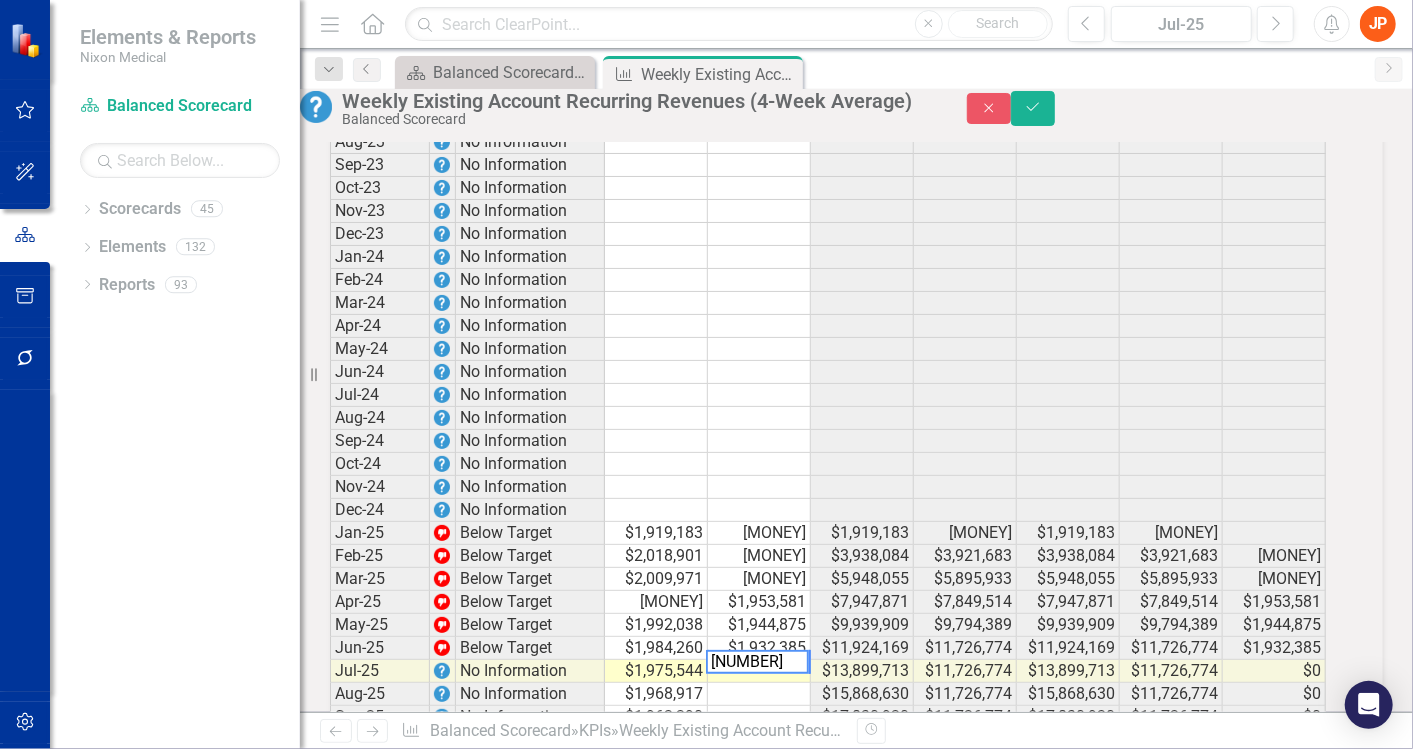 type on "[NUMBER]" 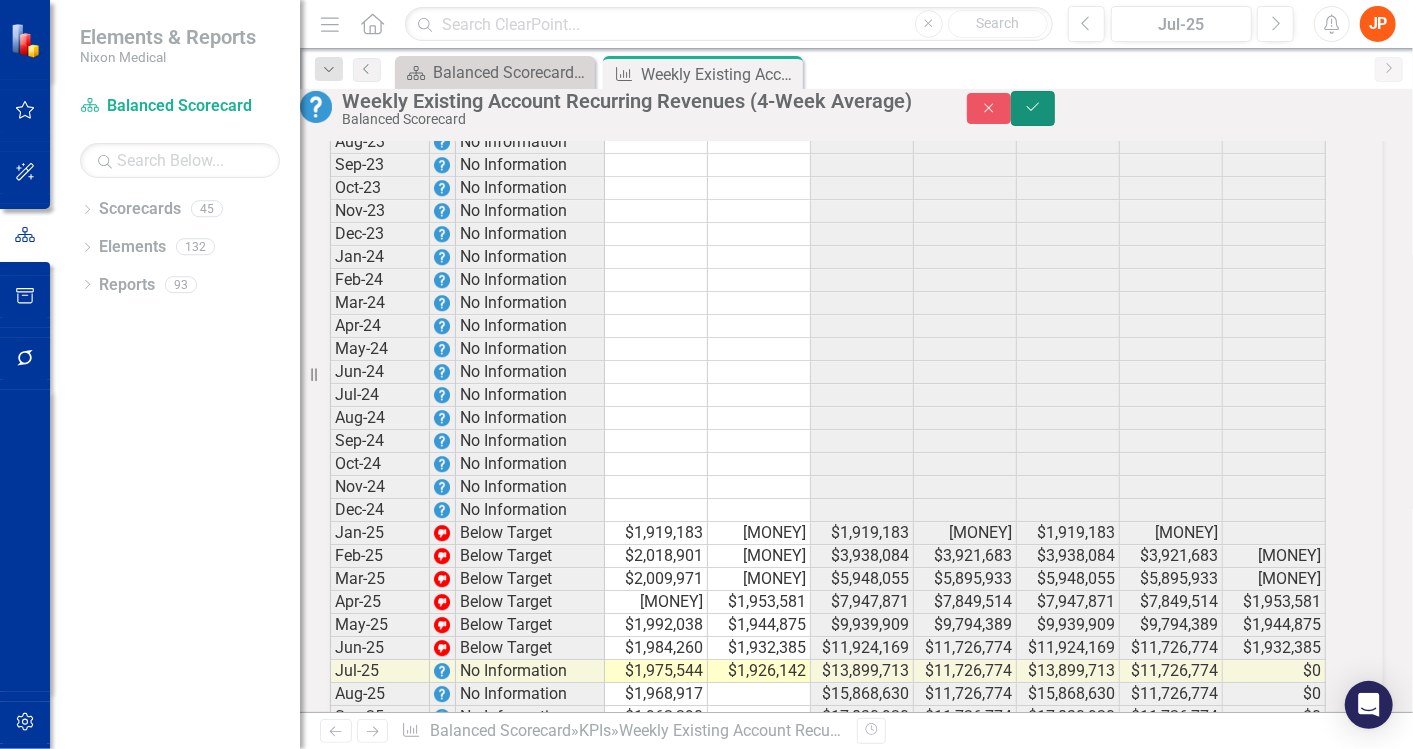 click on "Save" at bounding box center (1033, 108) 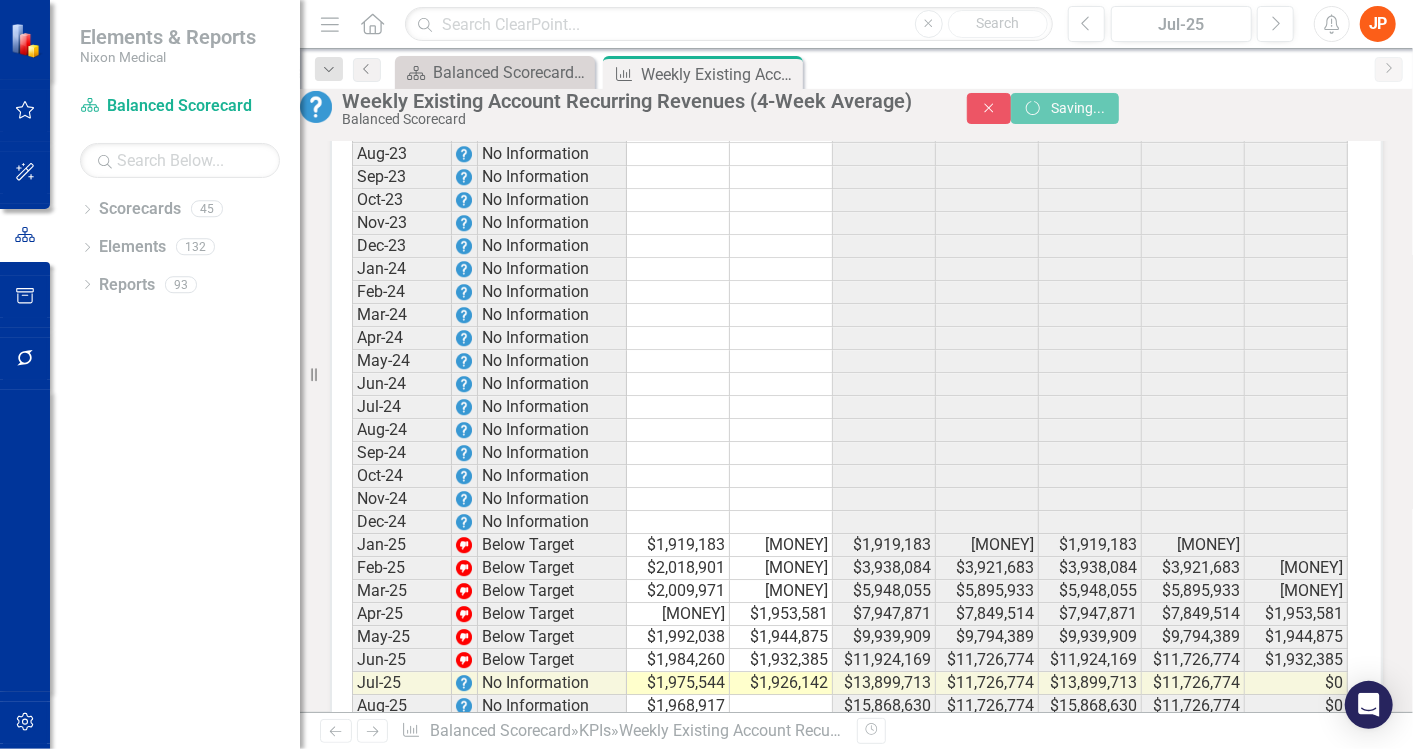 scroll, scrollTop: 0, scrollLeft: 0, axis: both 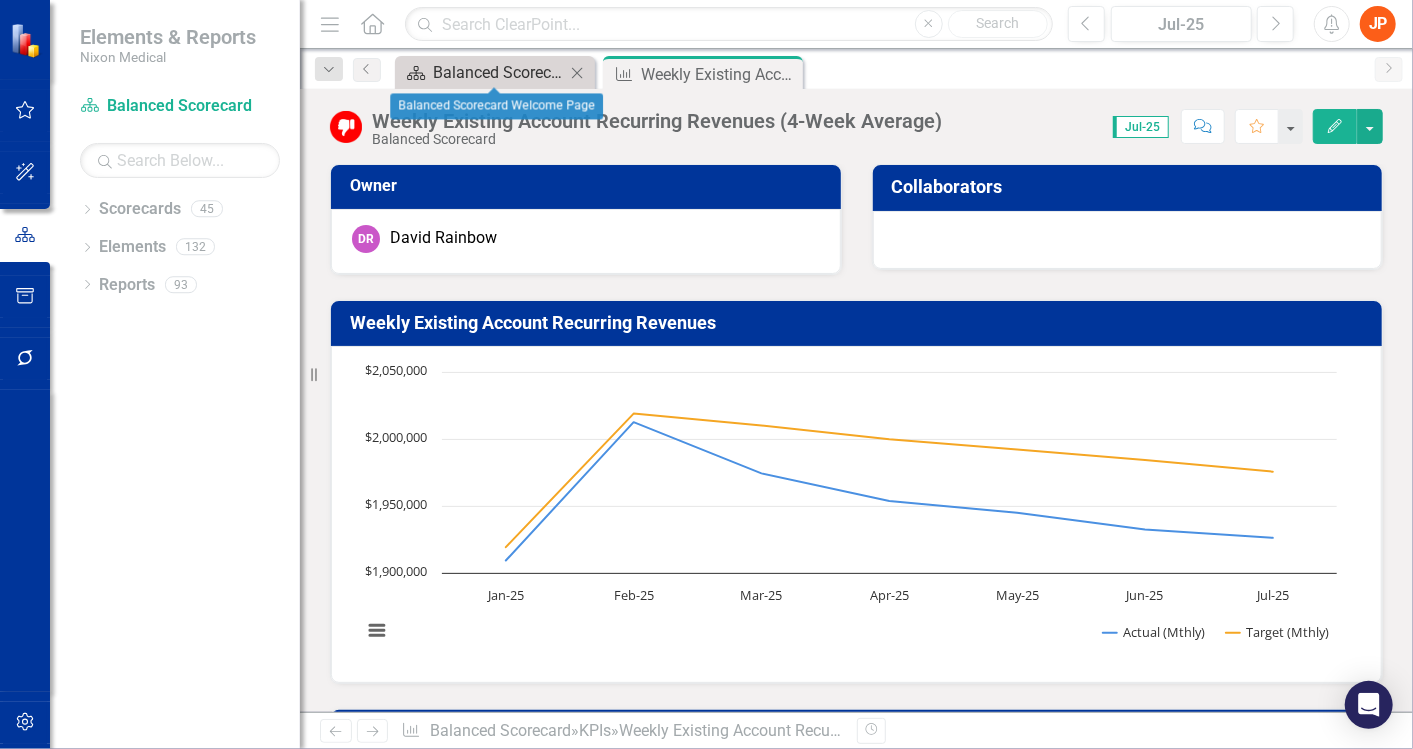 click on "Balanced Scorecard Welcome Page" at bounding box center [499, 72] 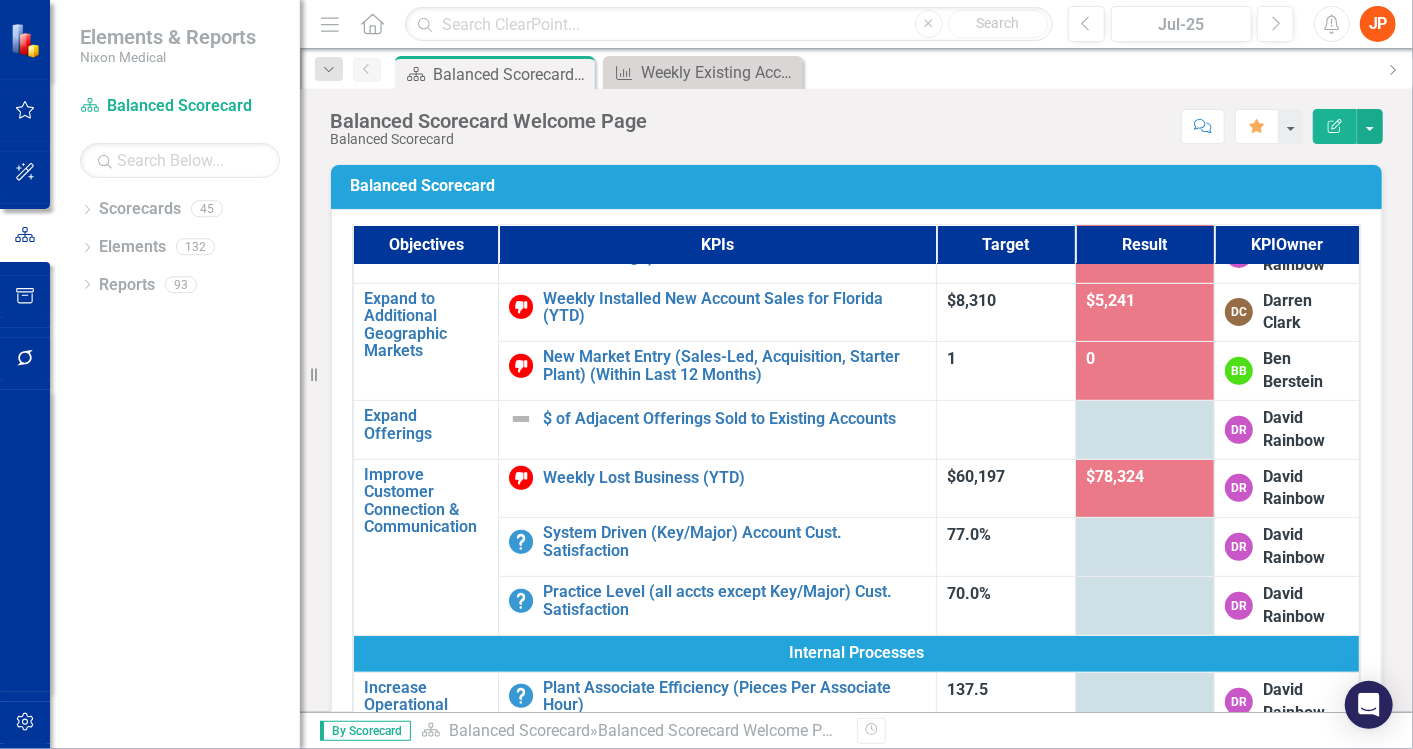 scroll, scrollTop: 444, scrollLeft: 0, axis: vertical 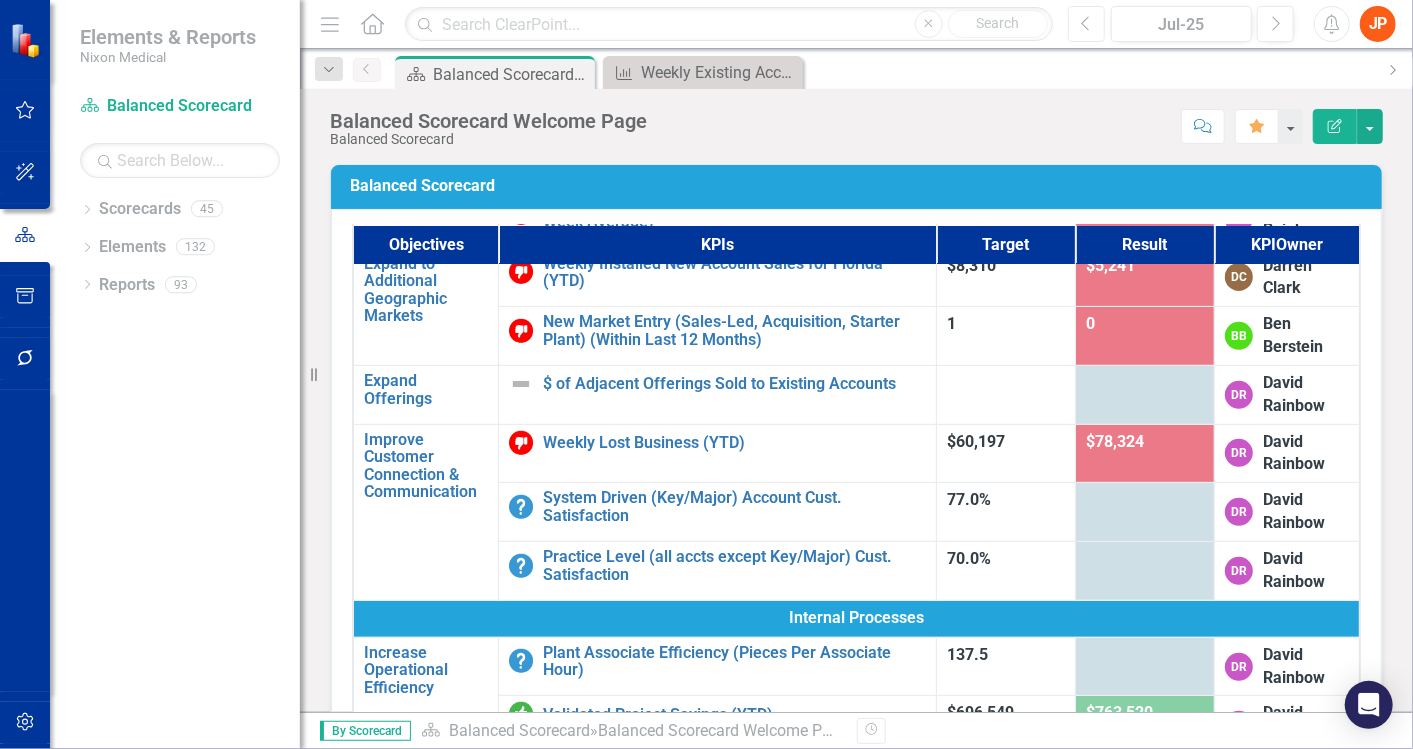 click on "Previous" 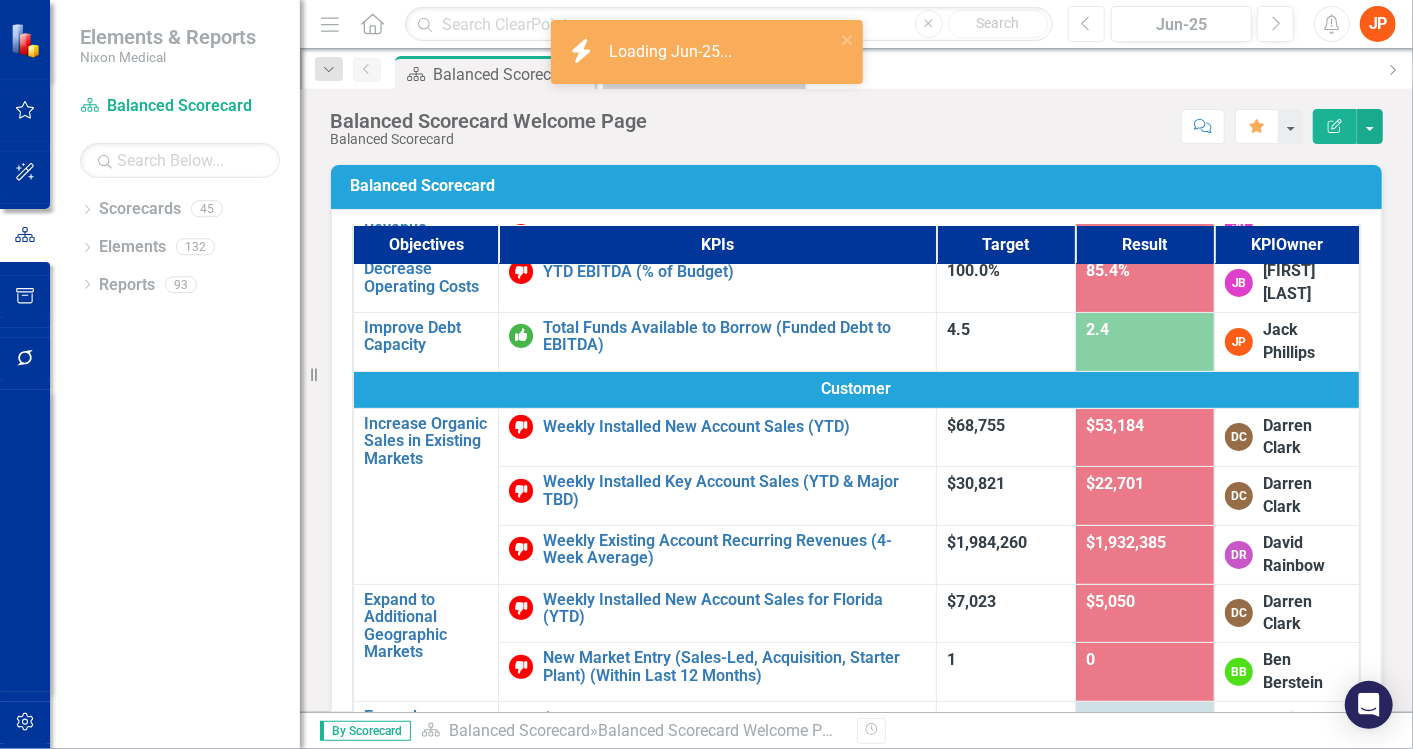 scroll, scrollTop: 222, scrollLeft: 0, axis: vertical 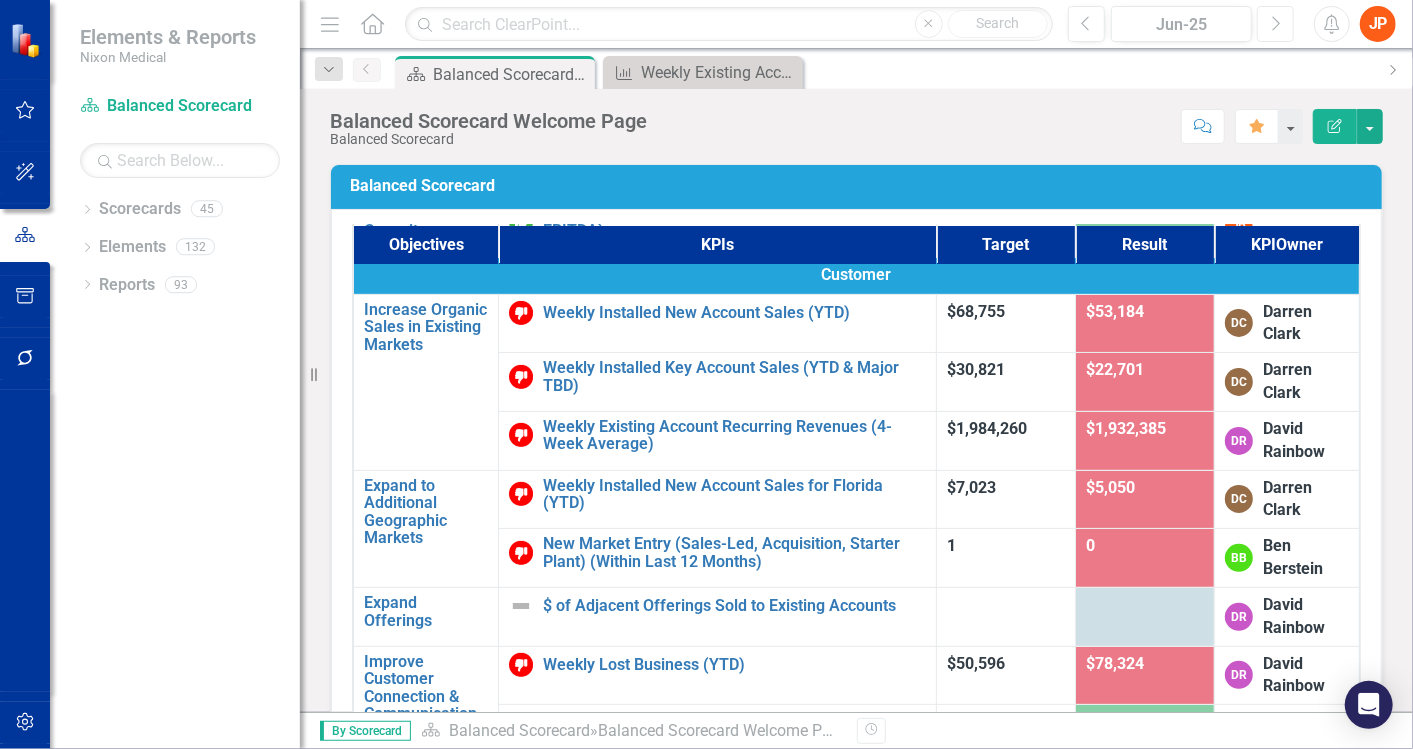 click on "Next" 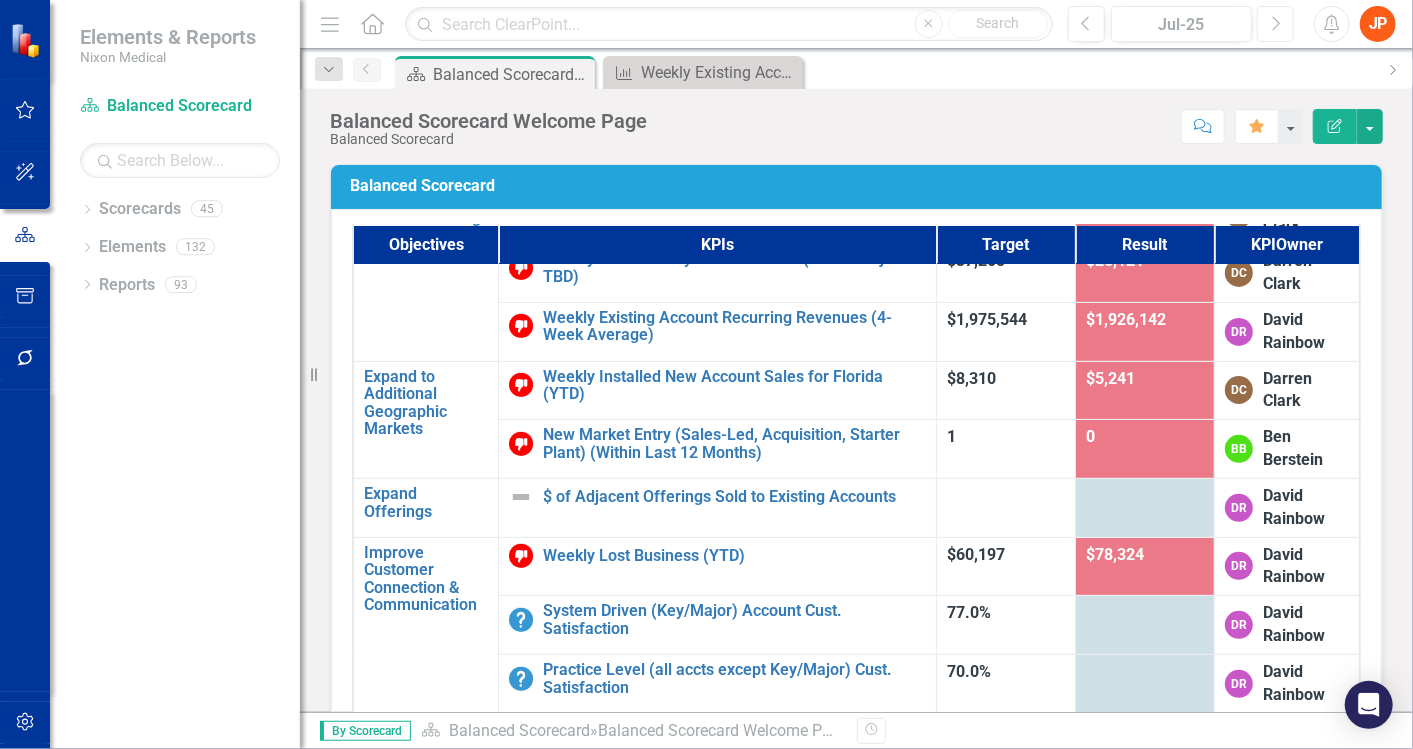 scroll, scrollTop: 333, scrollLeft: 0, axis: vertical 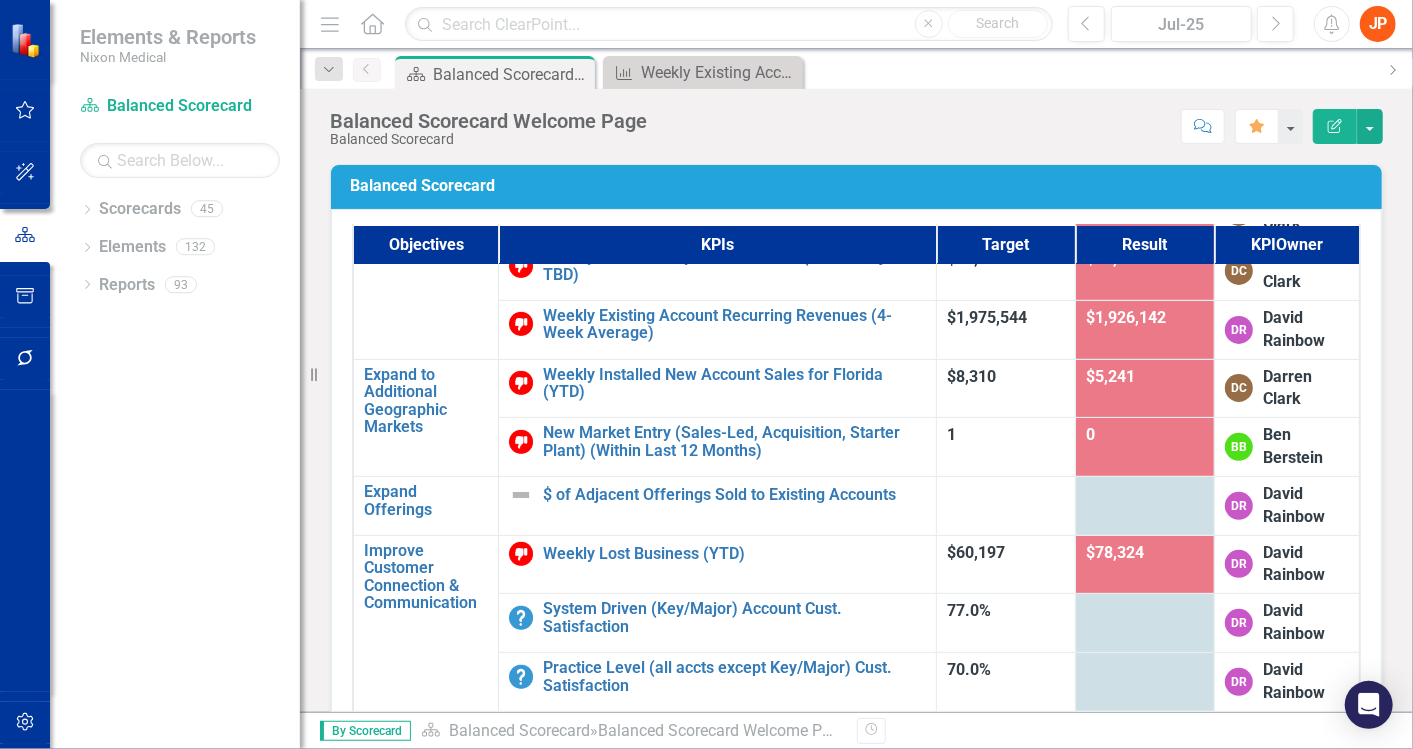 click on "$78,324" at bounding box center [1115, 552] 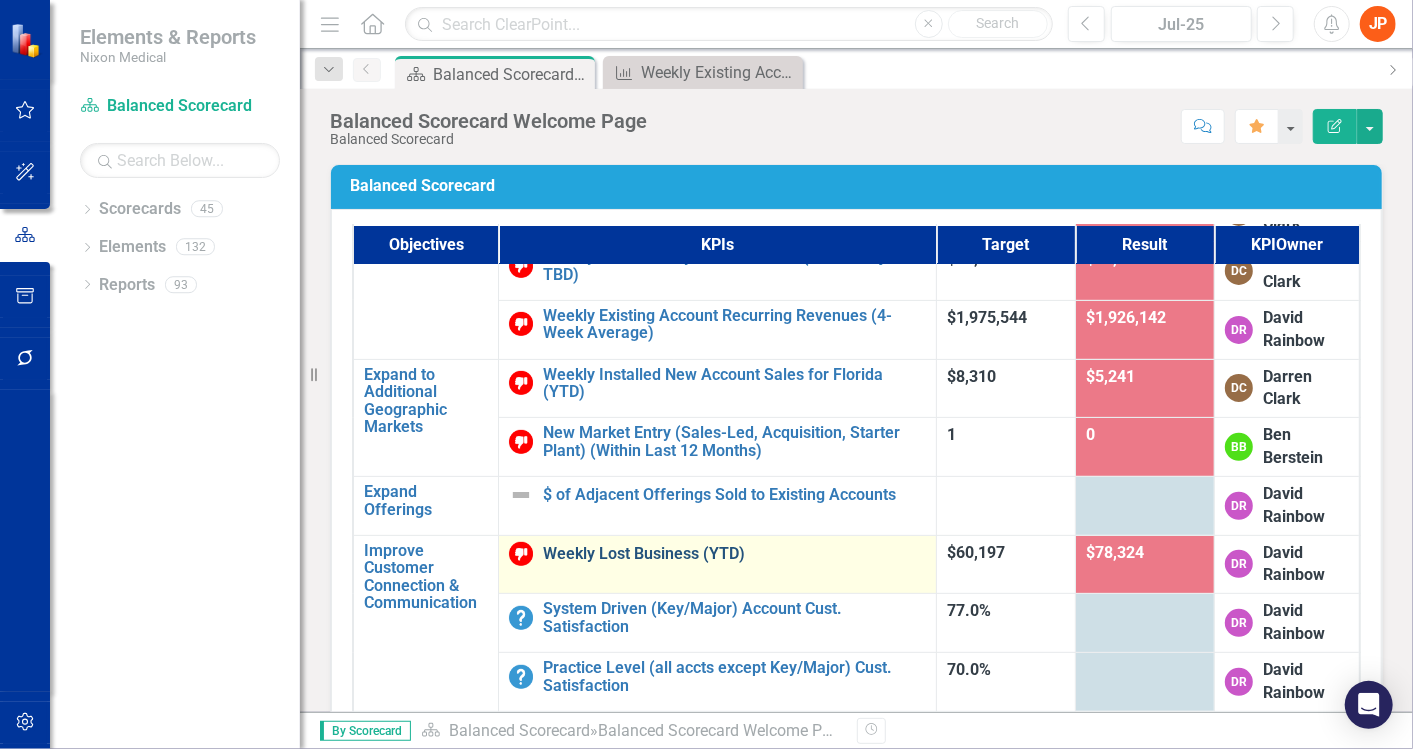click on "Weekly Lost Business (YTD)" at bounding box center [734, 554] 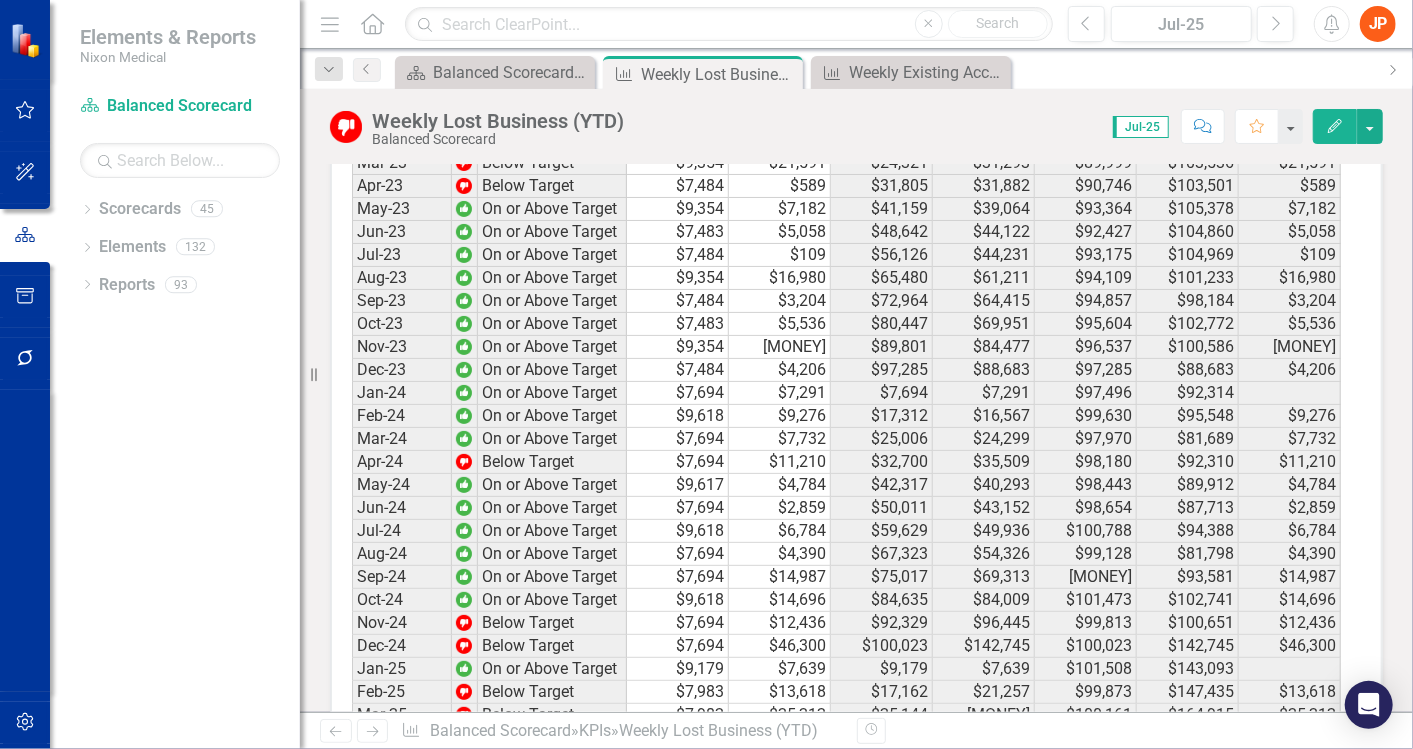 scroll, scrollTop: 2914, scrollLeft: 0, axis: vertical 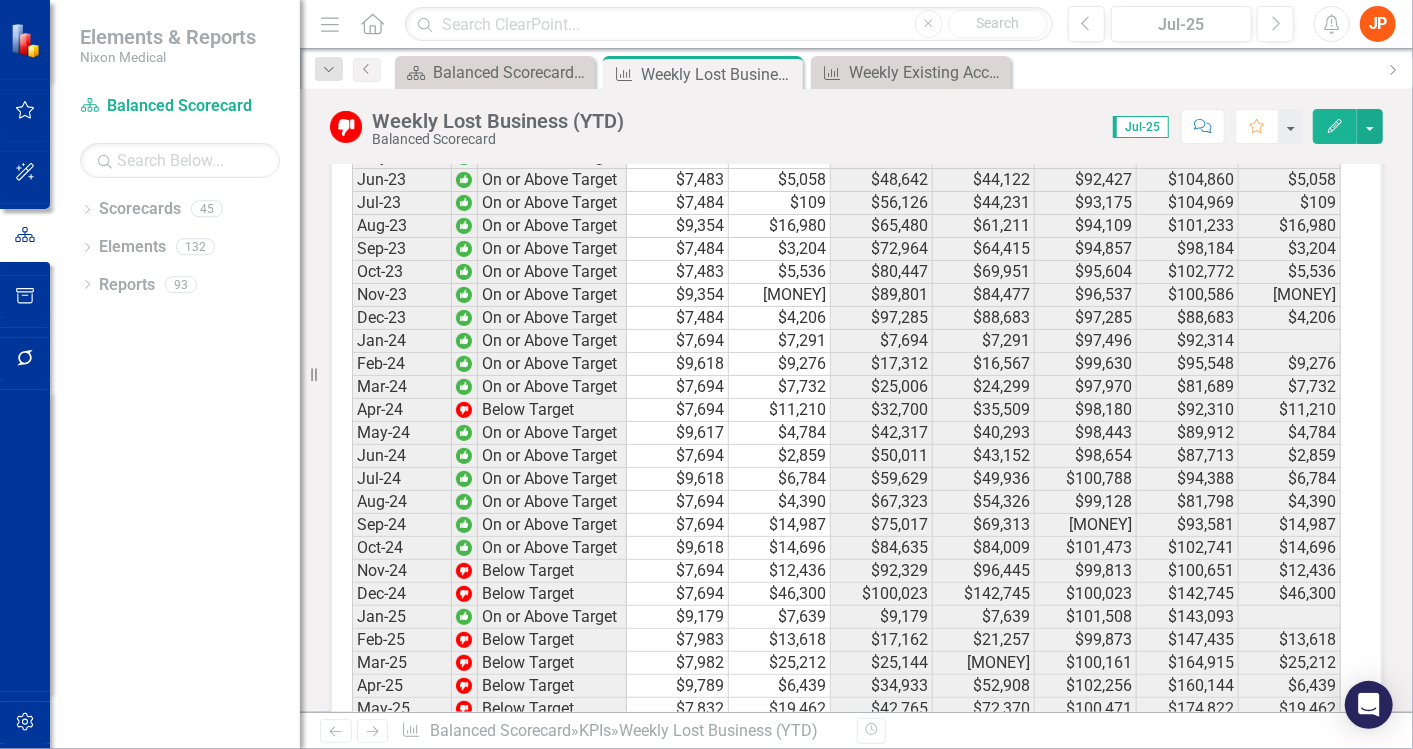 click on "$78,324" at bounding box center [984, 755] 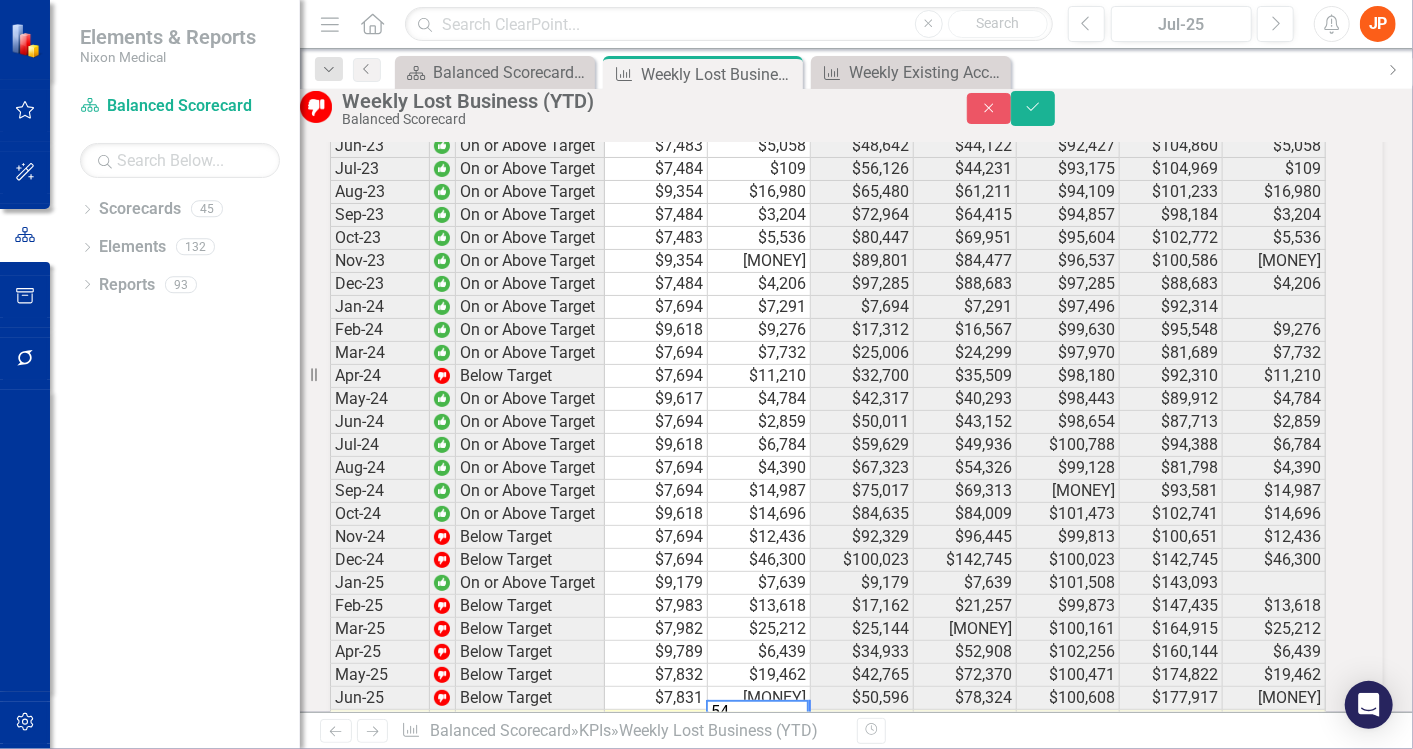 scroll, scrollTop: 2918, scrollLeft: 0, axis: vertical 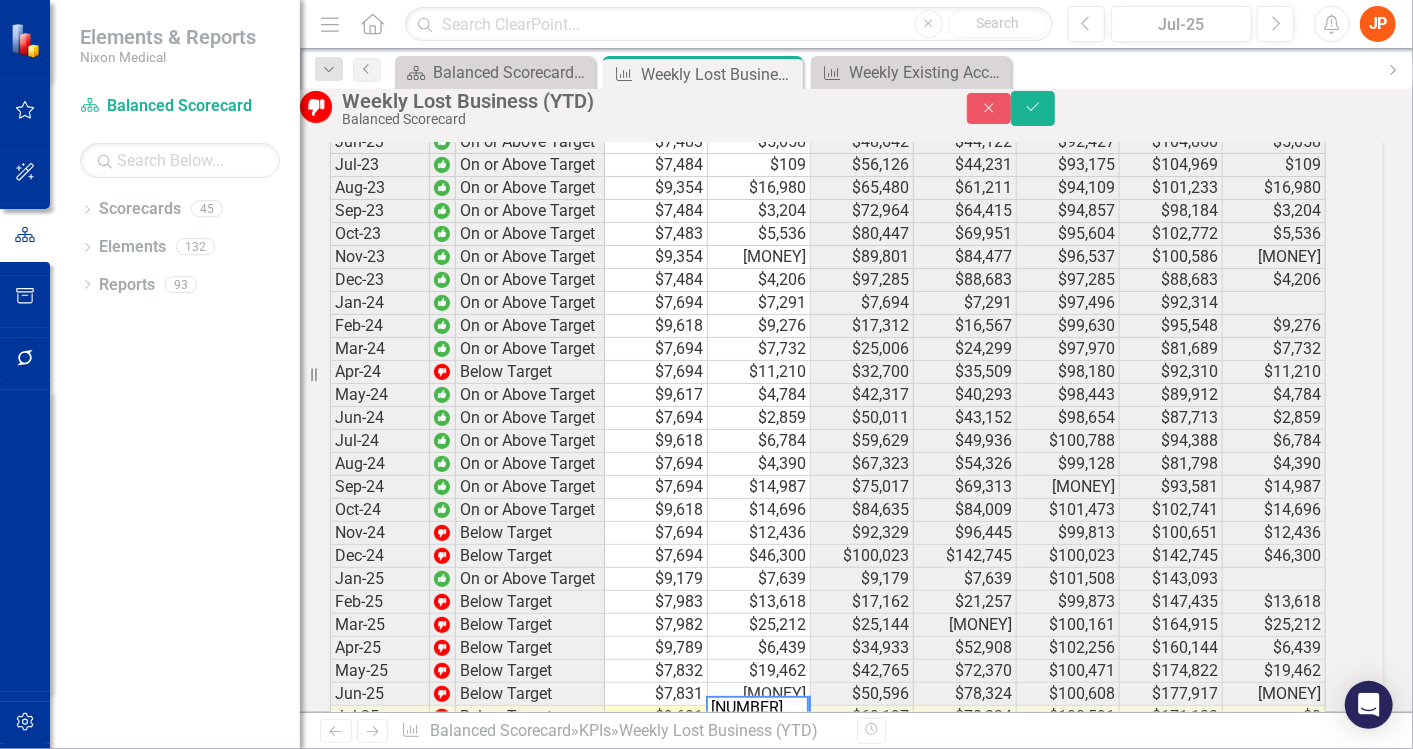 type on "[NUMBER]" 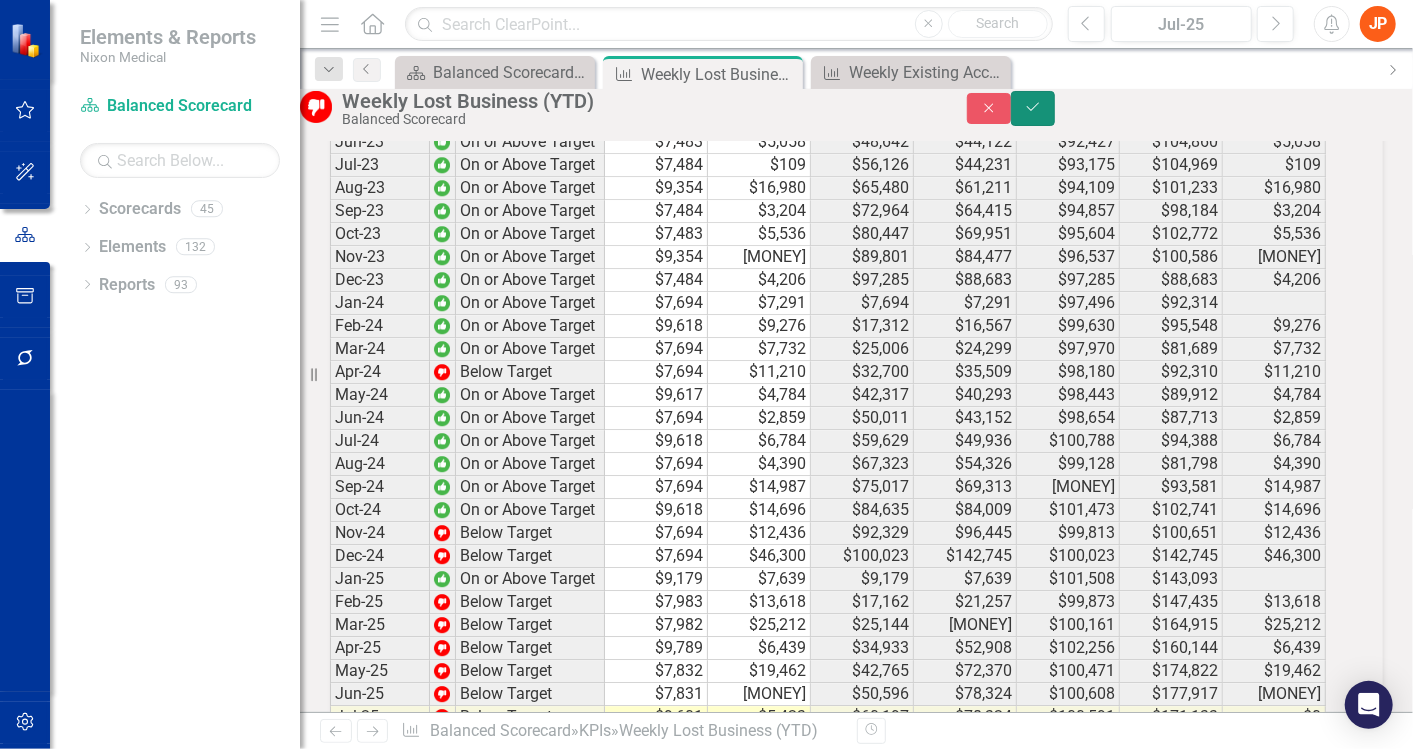 click on "Save" 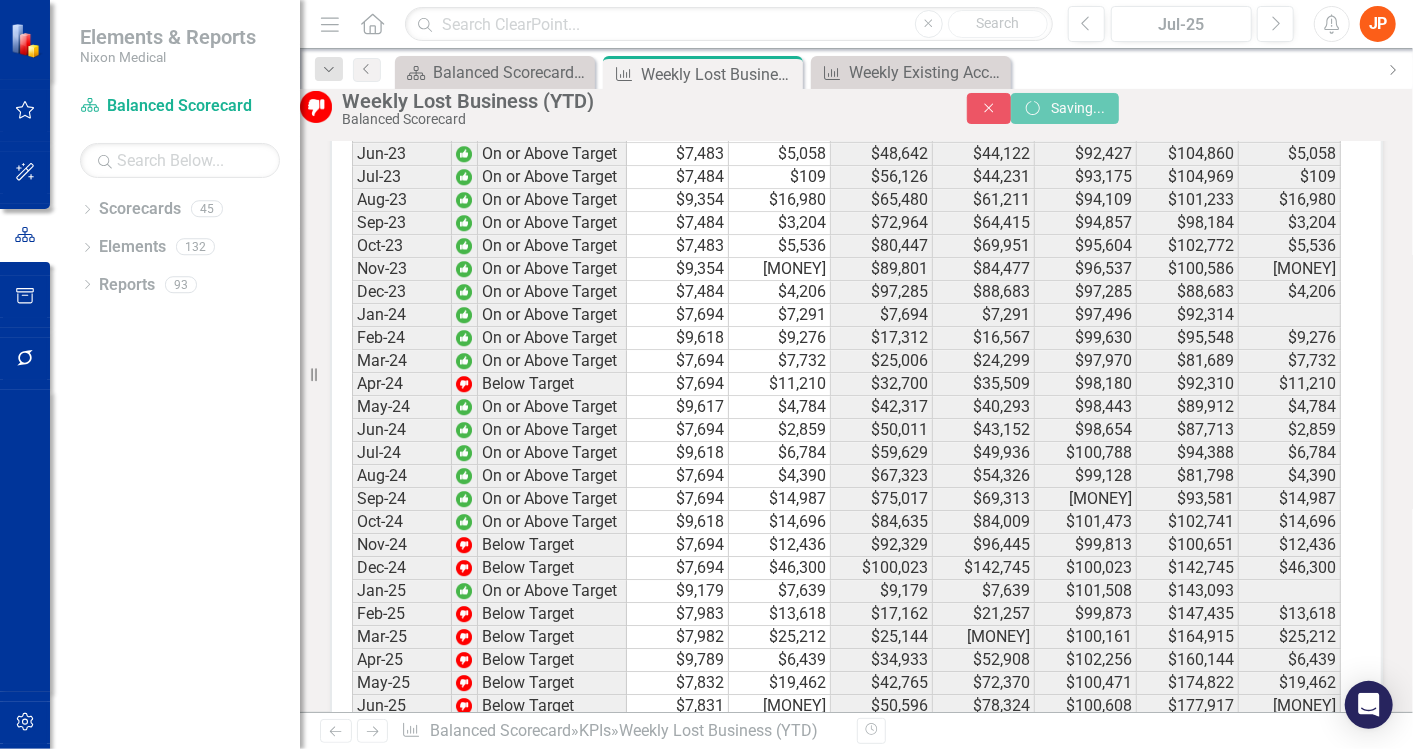 scroll, scrollTop: 0, scrollLeft: 0, axis: both 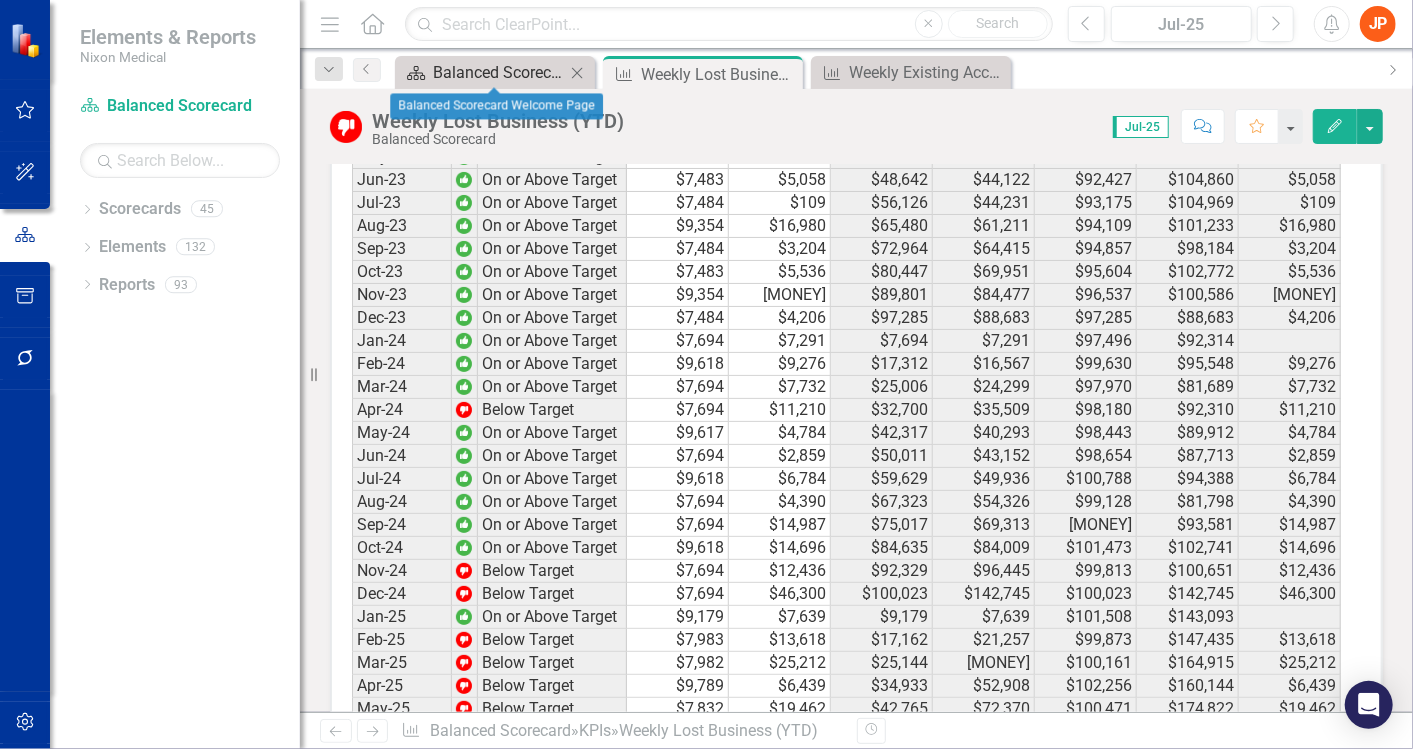 click on "Balanced Scorecard Welcome Page" at bounding box center (499, 72) 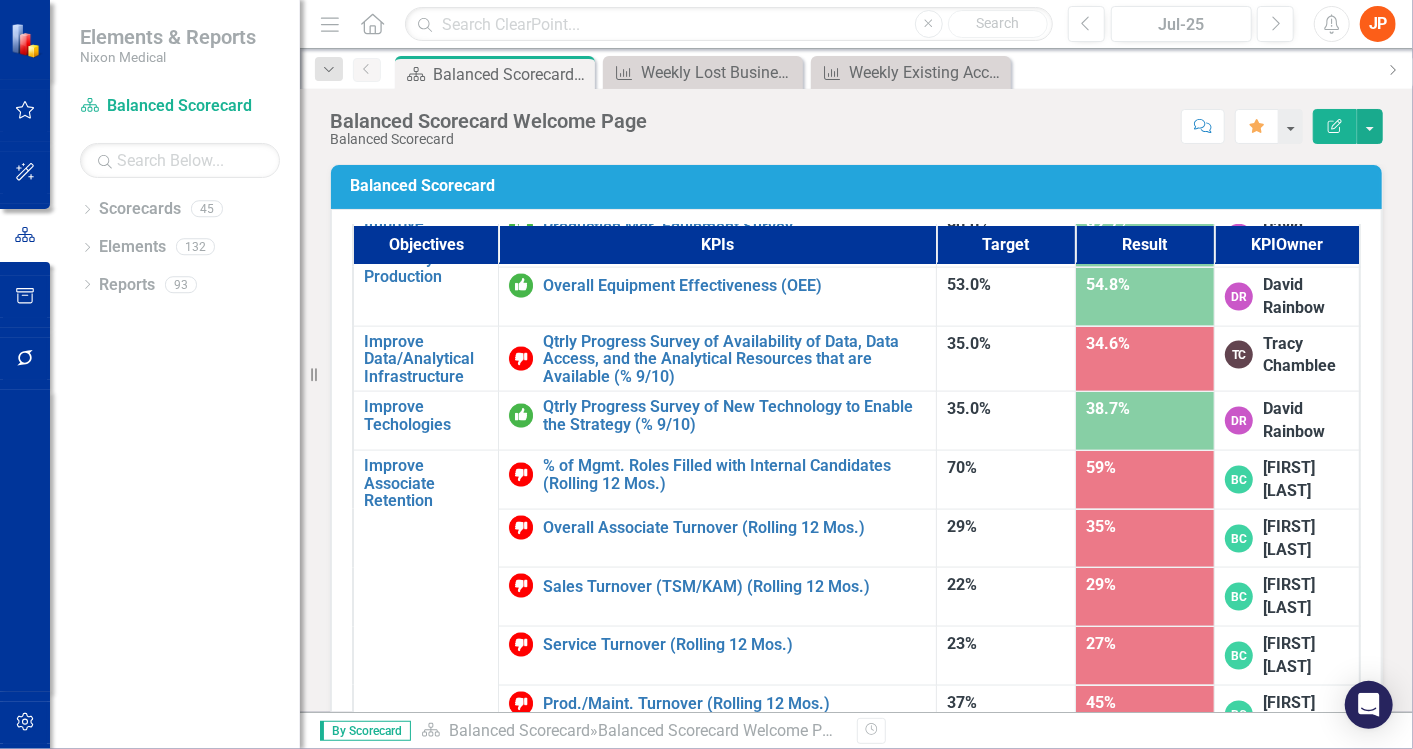 scroll, scrollTop: 1628, scrollLeft: 0, axis: vertical 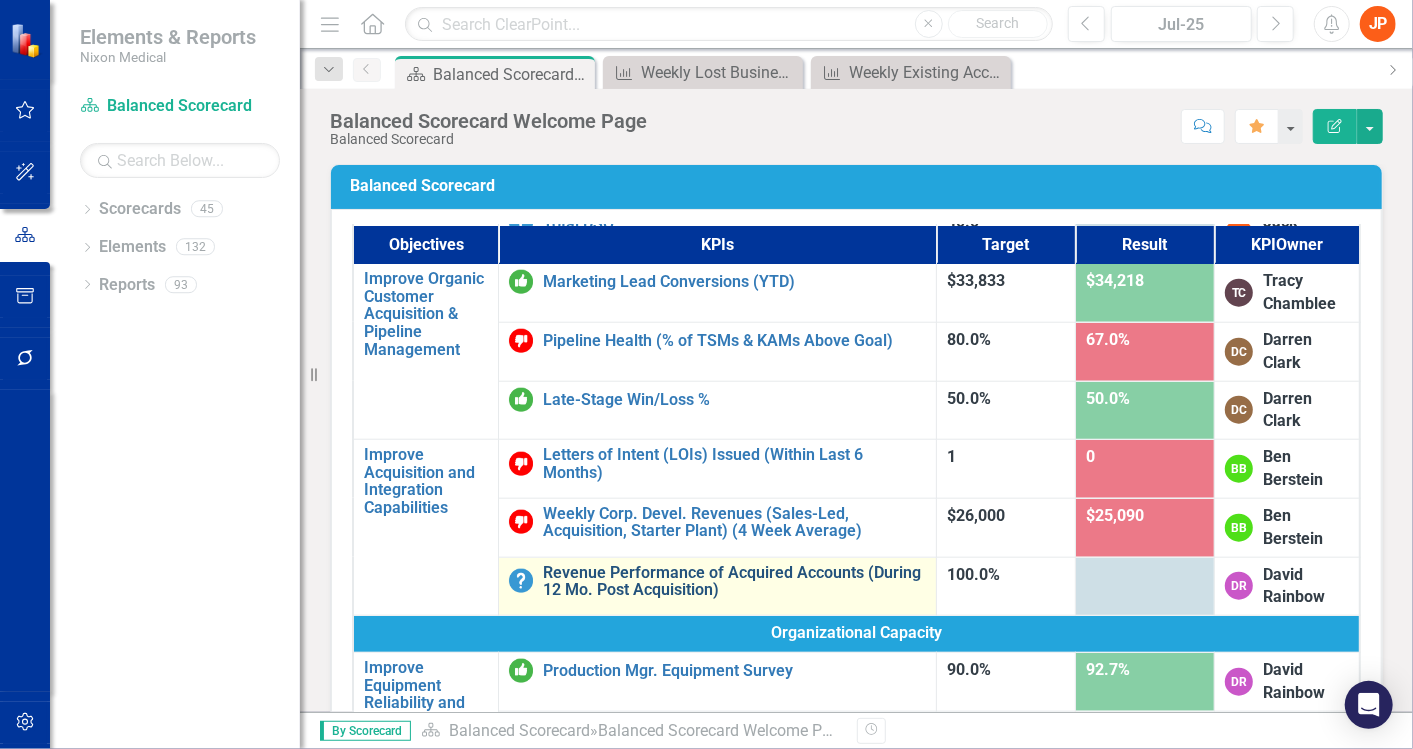 click on "Revenue Performance of Acquired Accounts (During 12 Mo. Post Acquisition)" at bounding box center [734, 581] 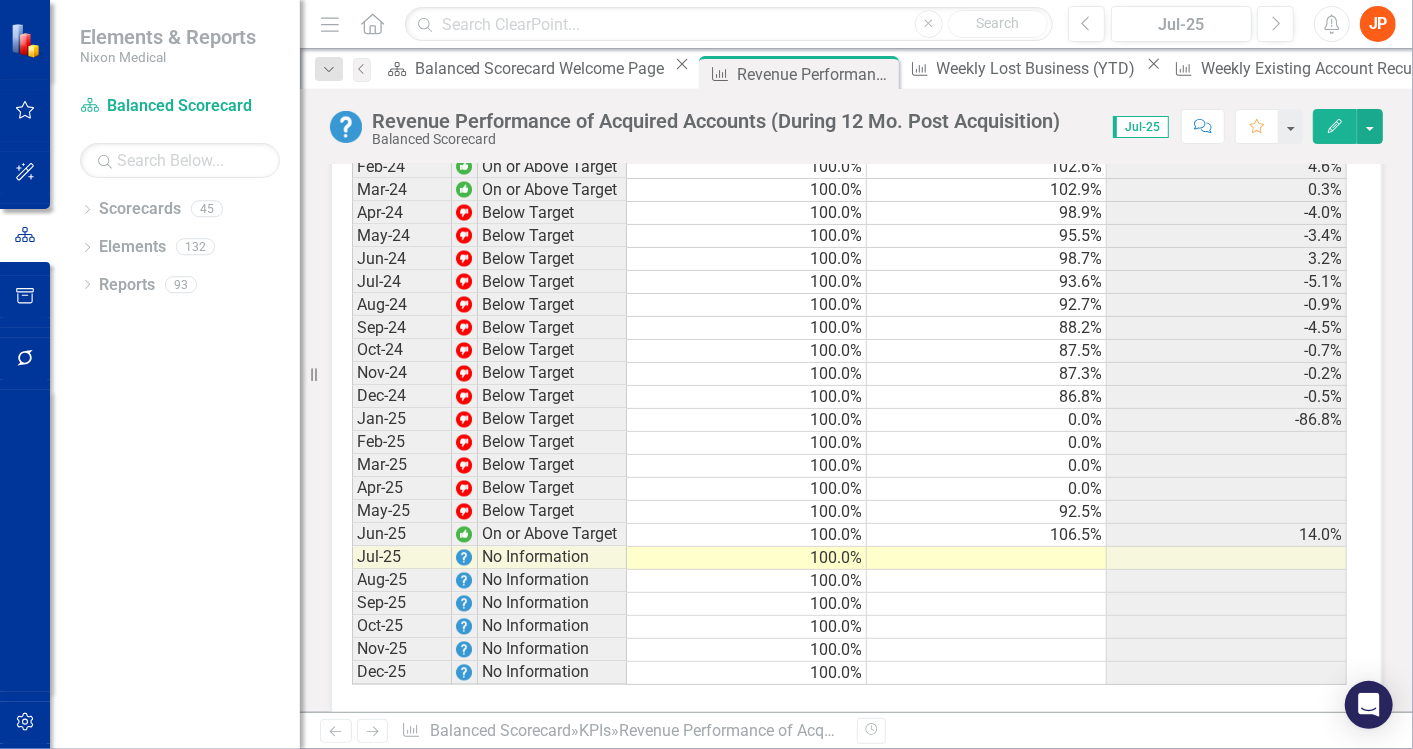 scroll, scrollTop: 1985, scrollLeft: 0, axis: vertical 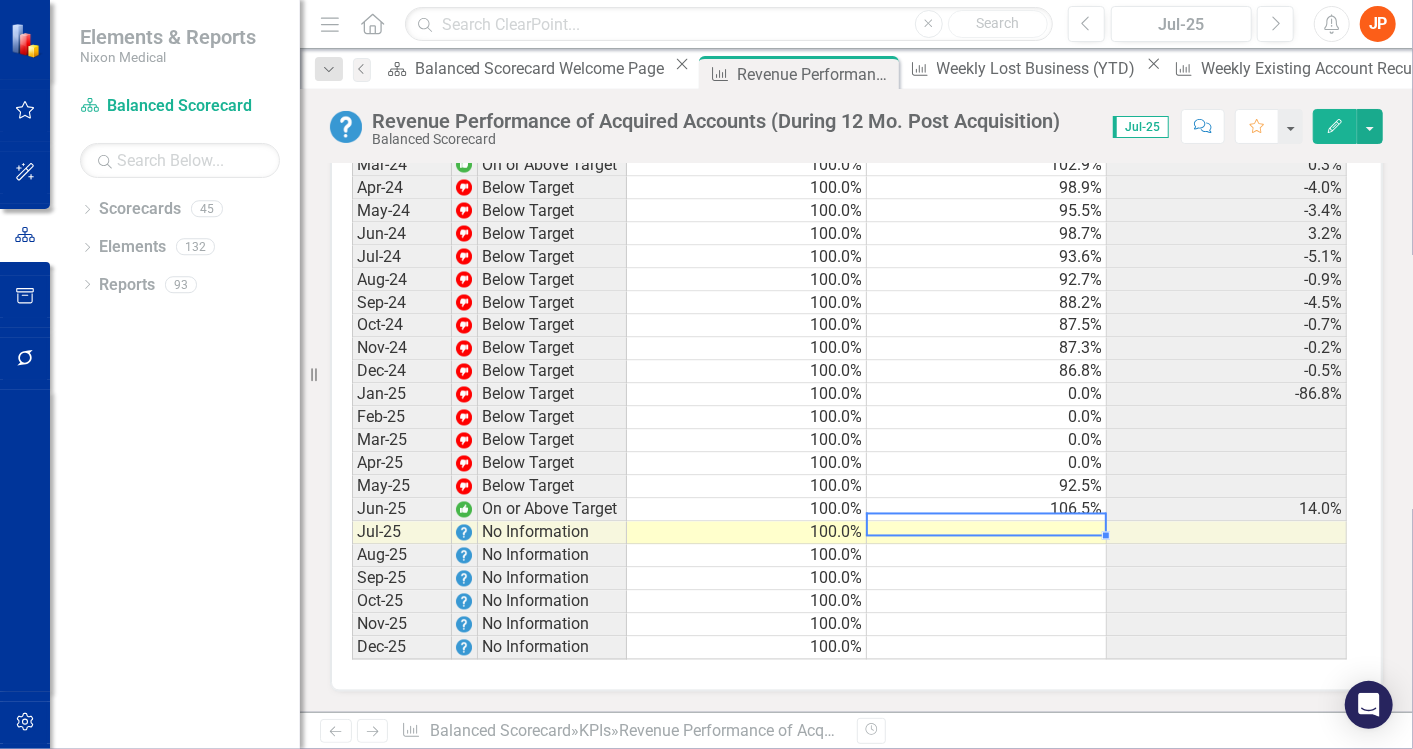 click at bounding box center [987, 533] 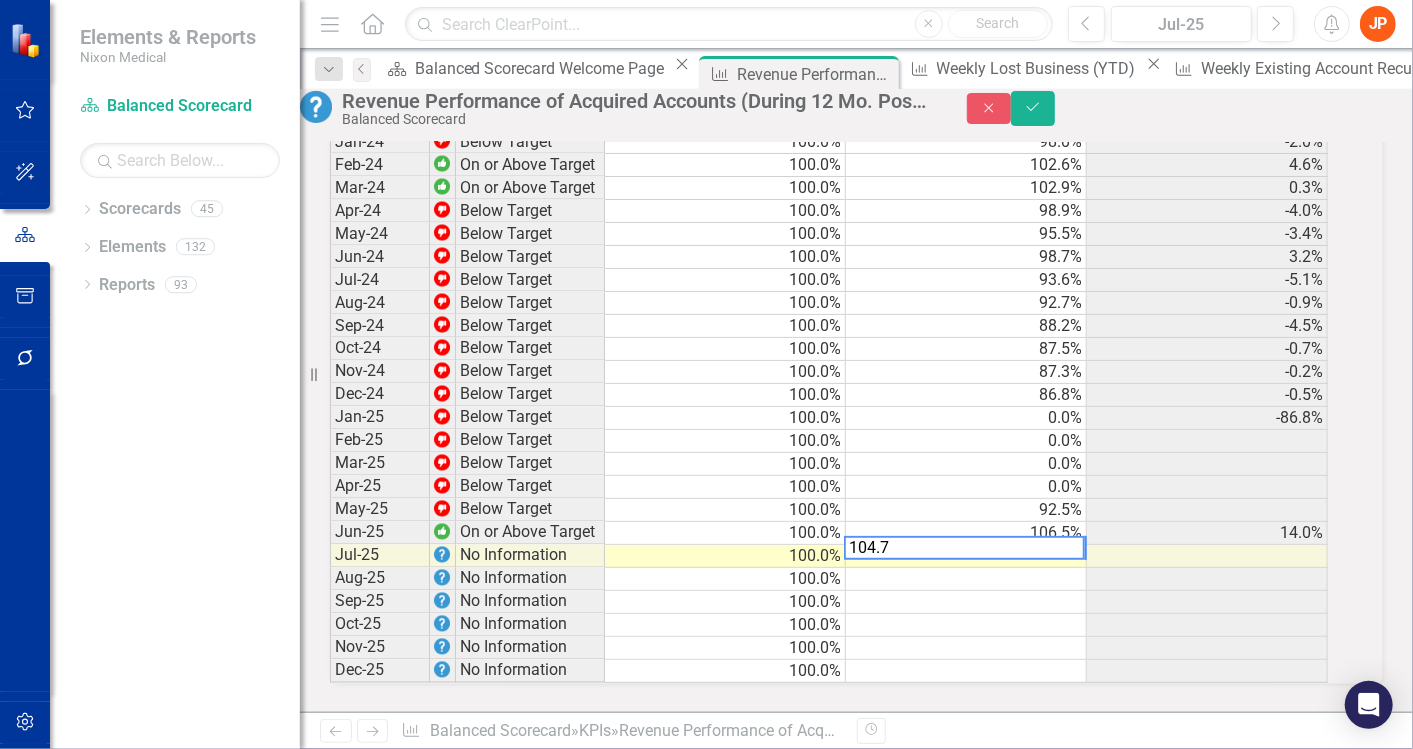 type on "104.7" 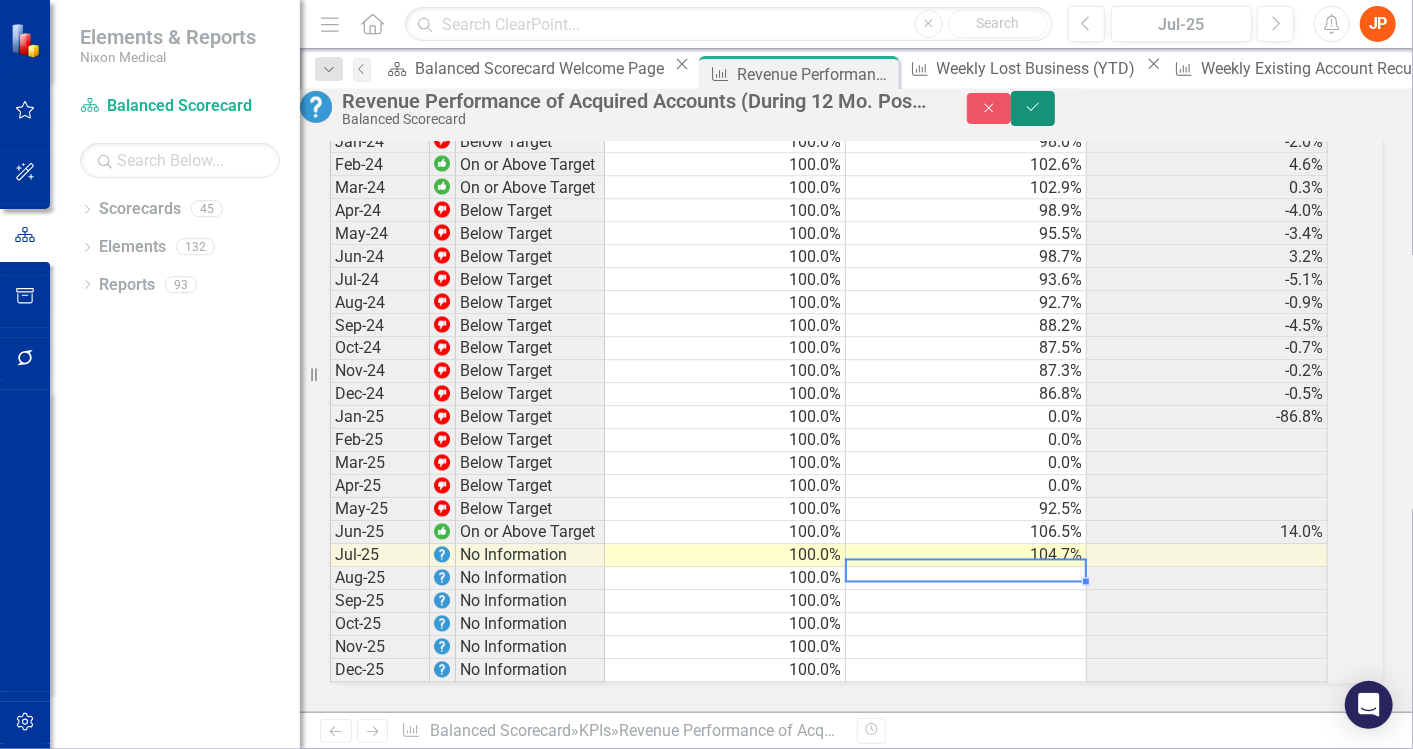 click on "Save" 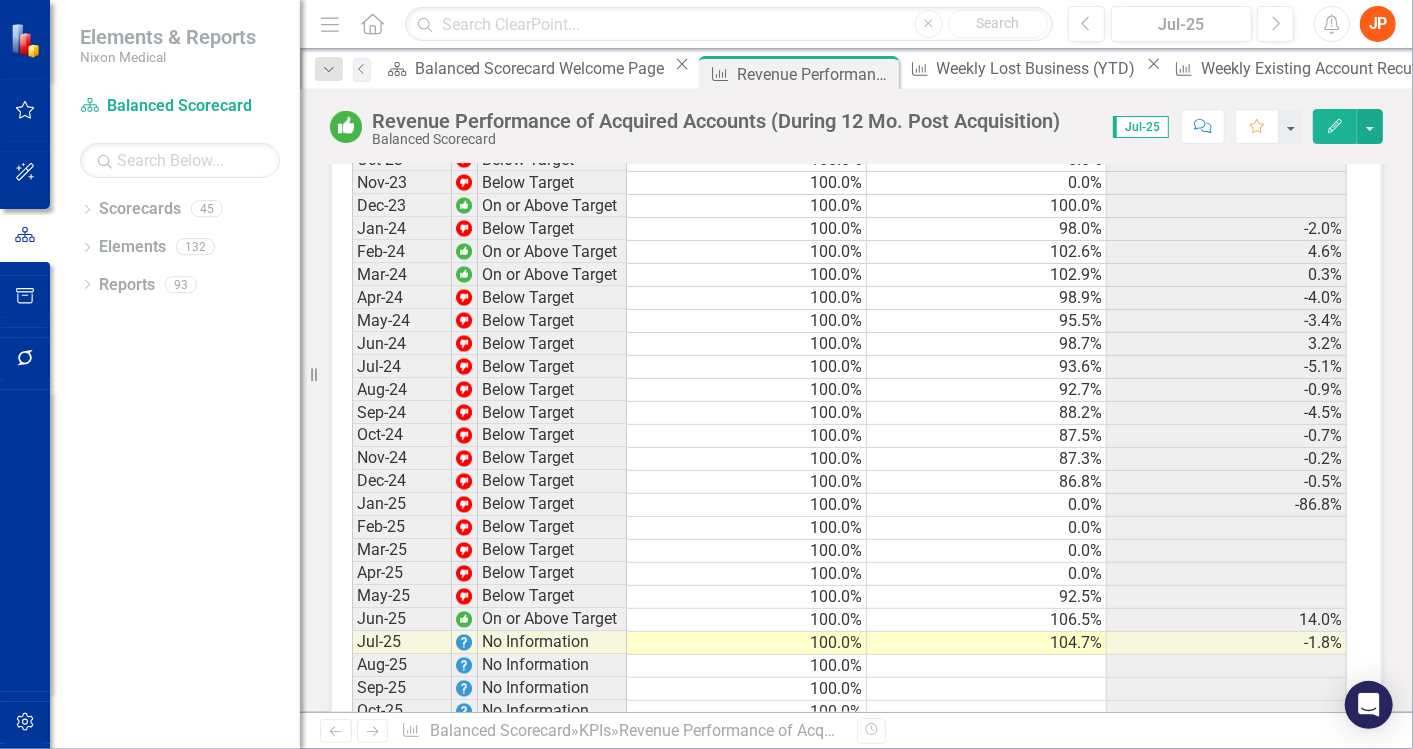 scroll, scrollTop: 1985, scrollLeft: 0, axis: vertical 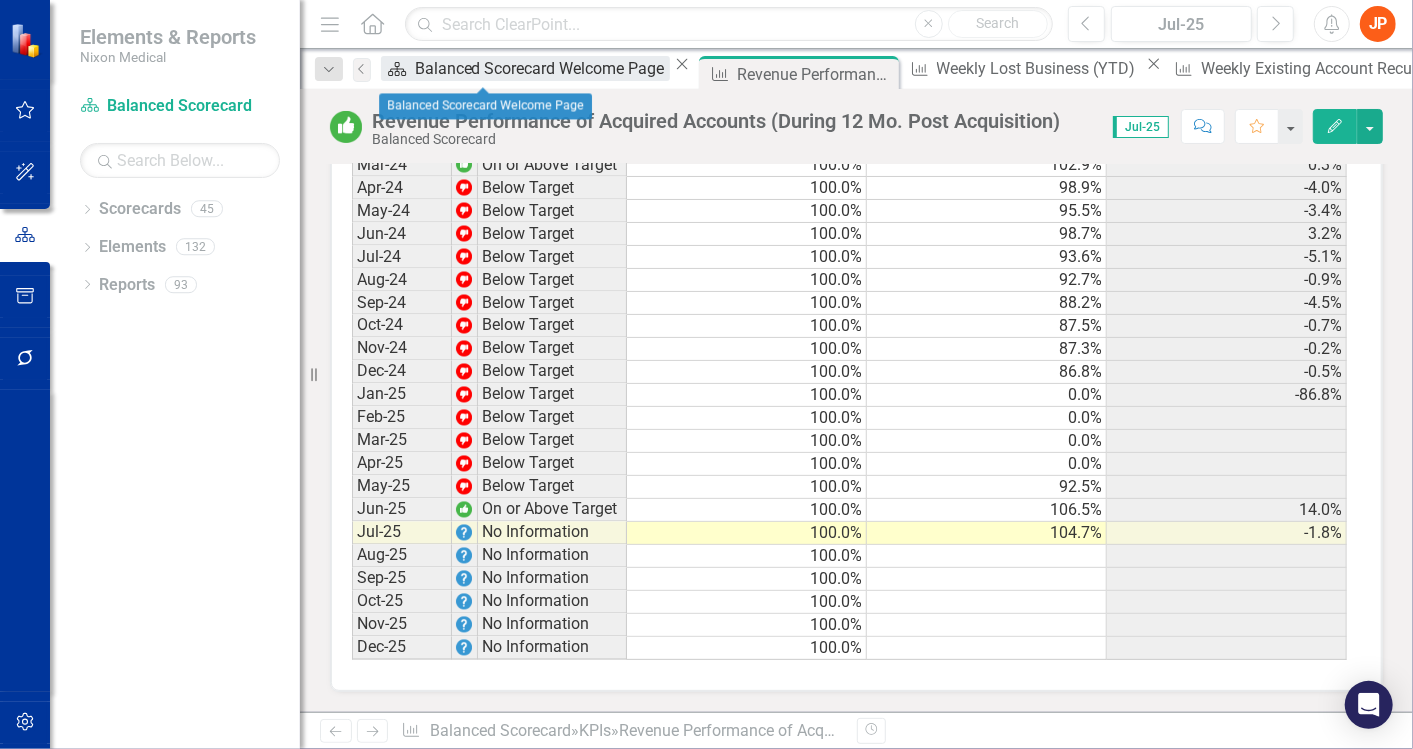 click on "Balanced Scorecard Welcome Page" at bounding box center [542, 68] 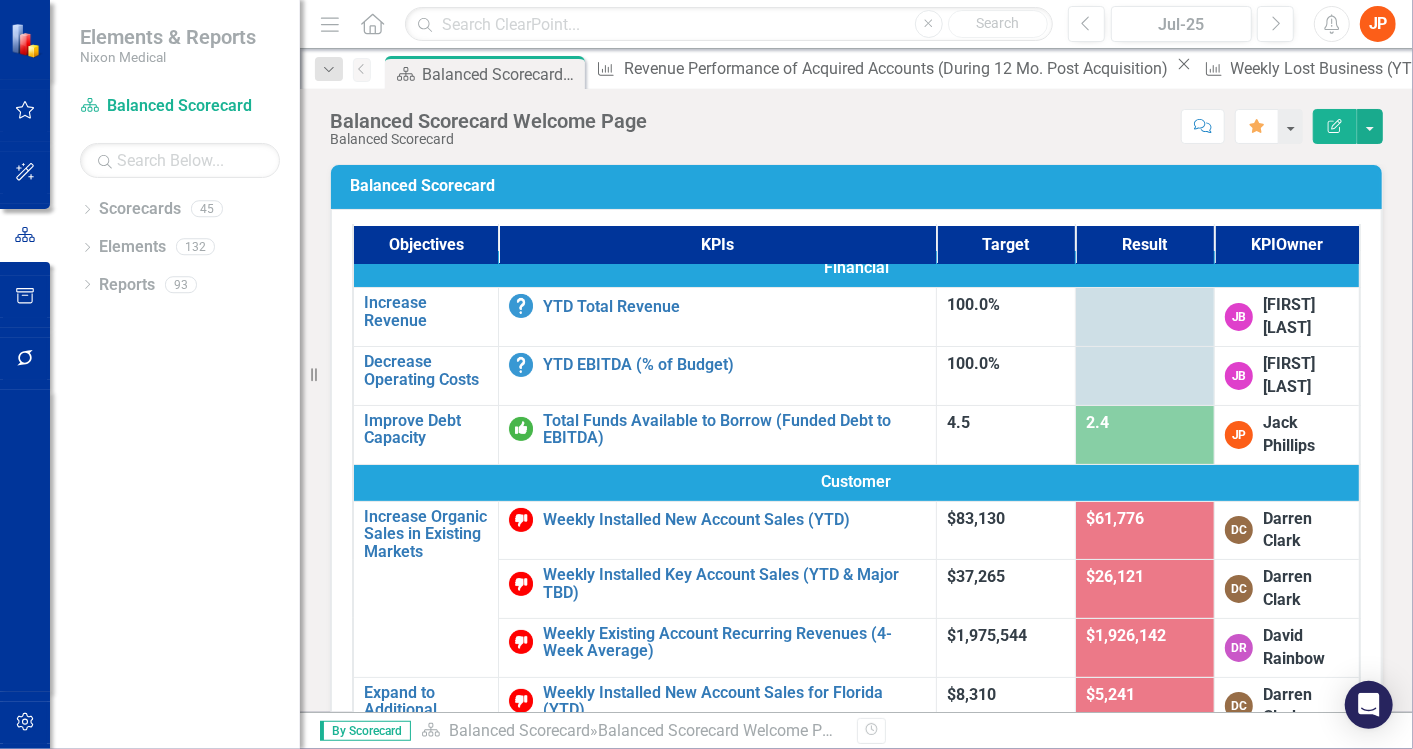 scroll, scrollTop: 0, scrollLeft: 0, axis: both 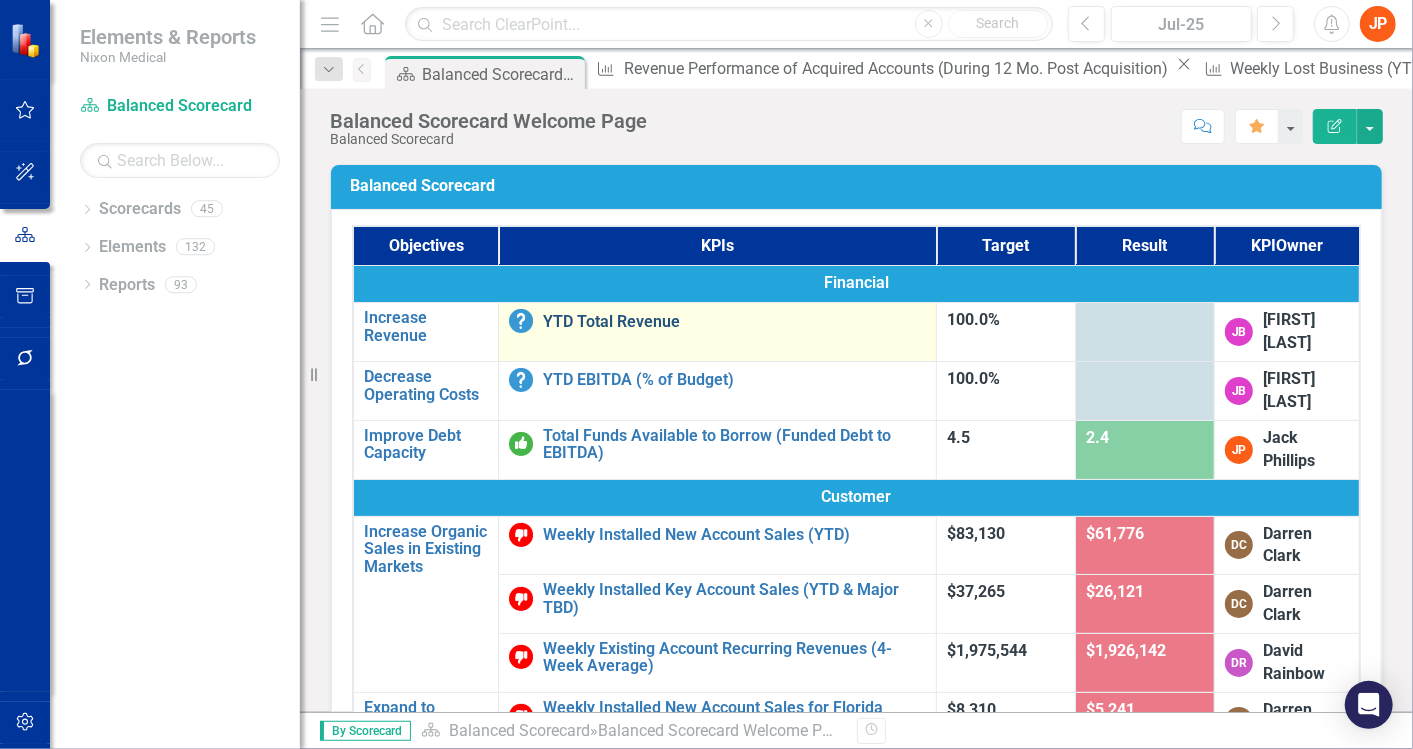 click on "YTD Total Revenue" at bounding box center [734, 322] 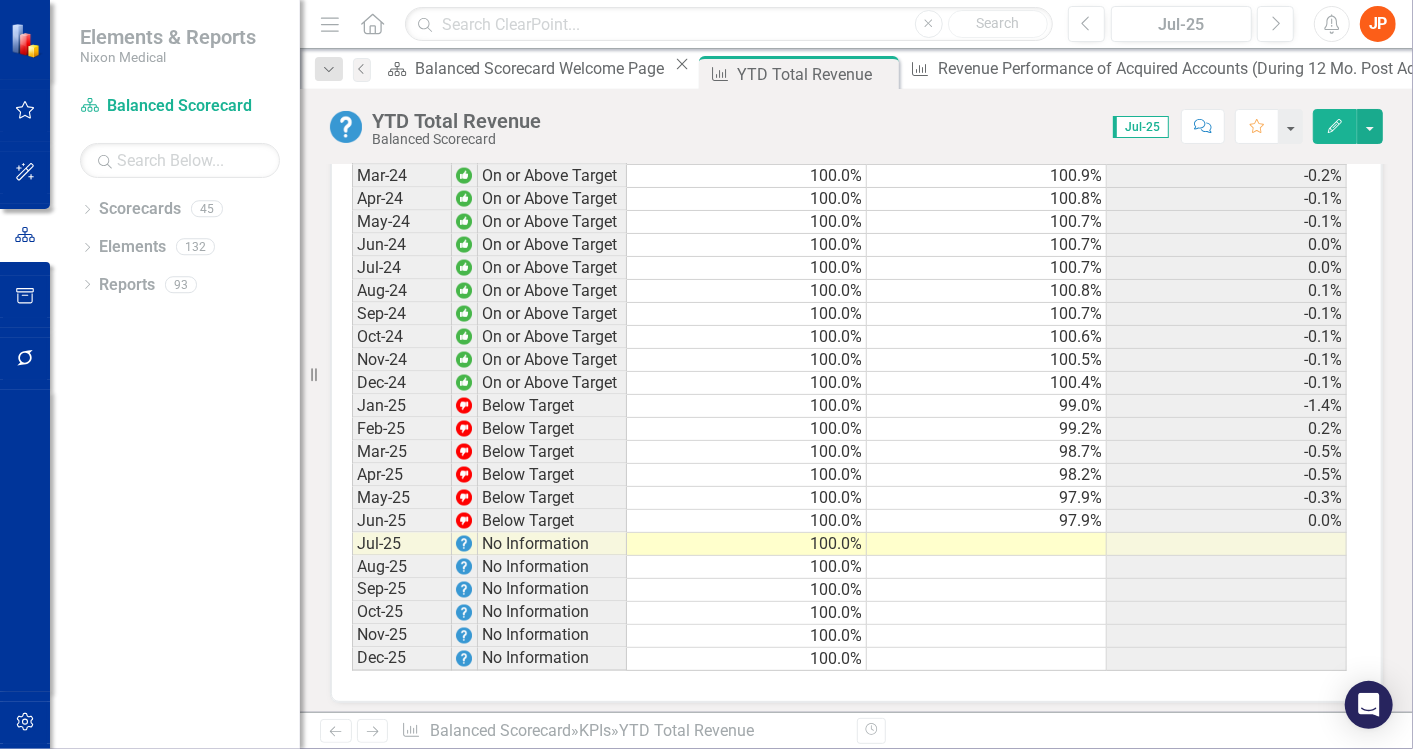 scroll, scrollTop: 1700, scrollLeft: 0, axis: vertical 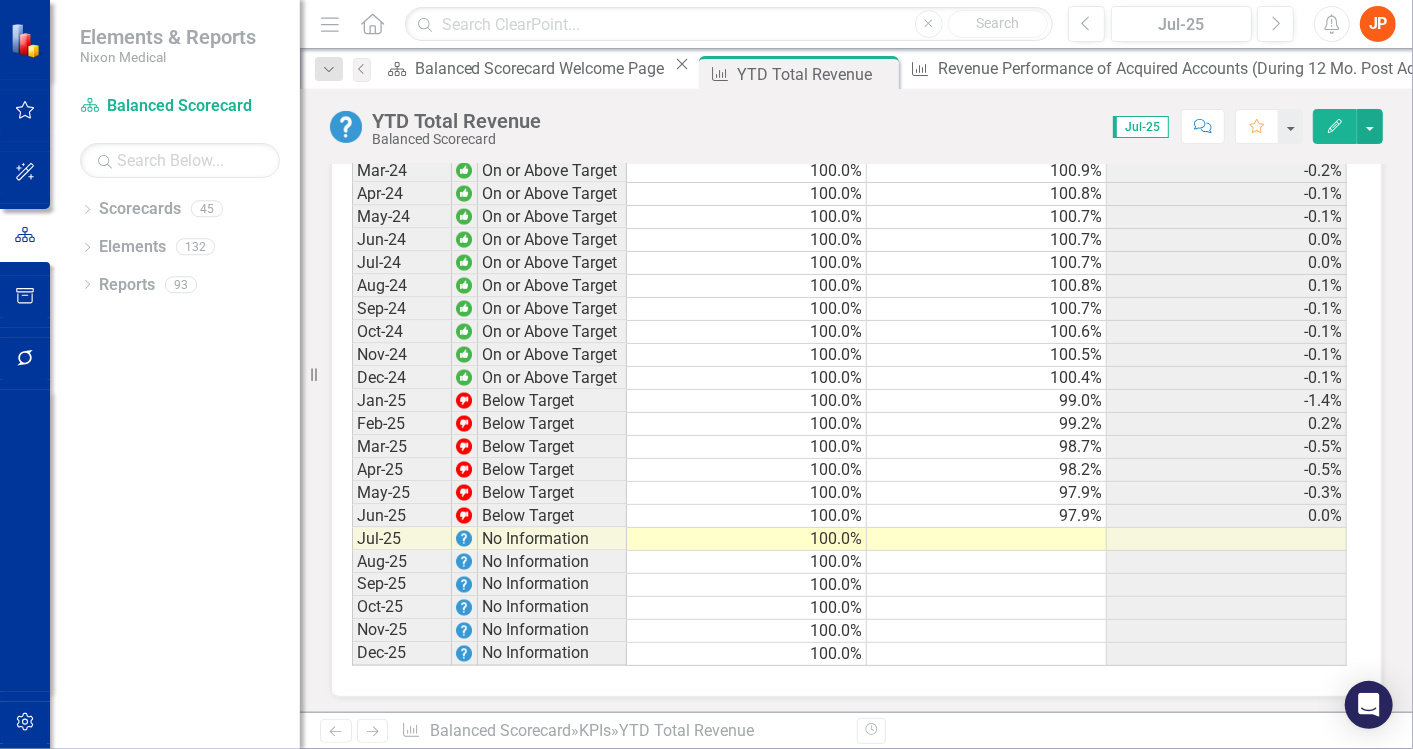 click at bounding box center [987, 539] 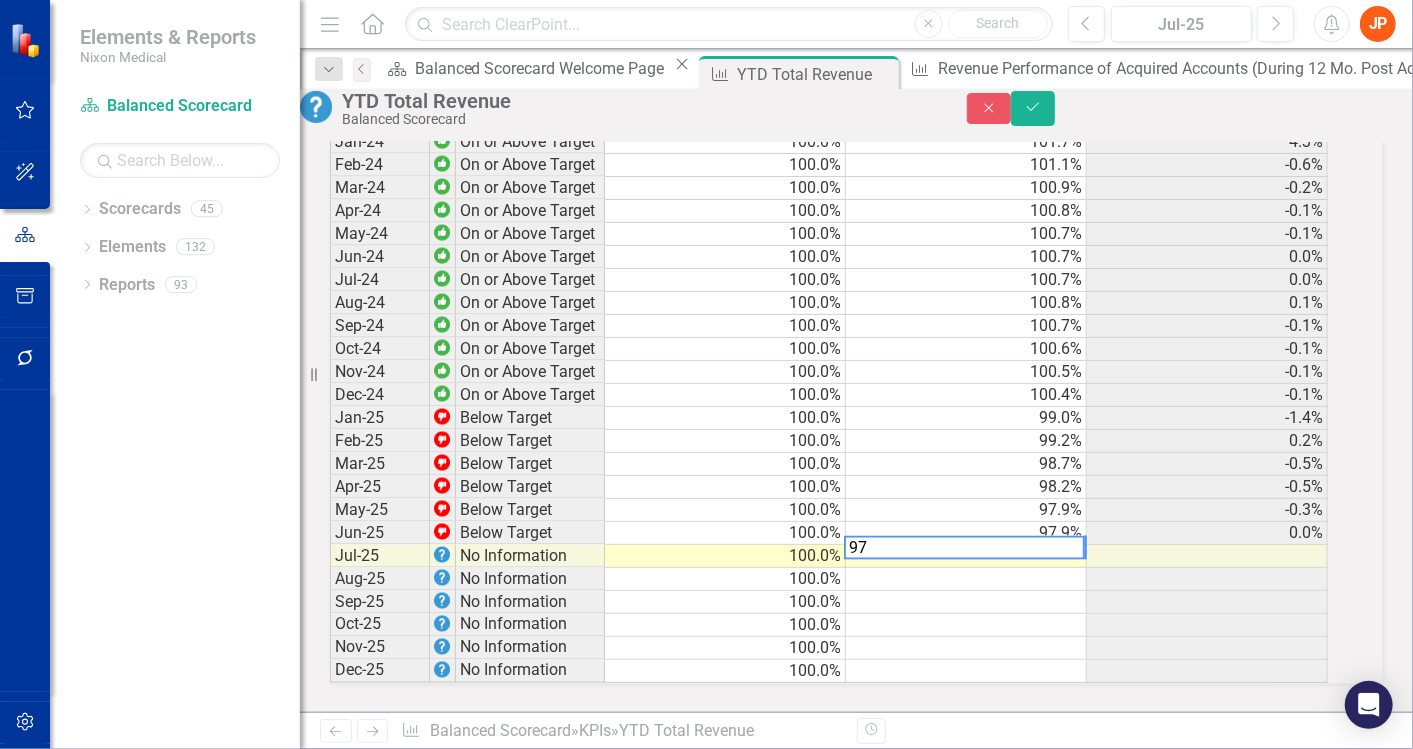 scroll, scrollTop: 1704, scrollLeft: 0, axis: vertical 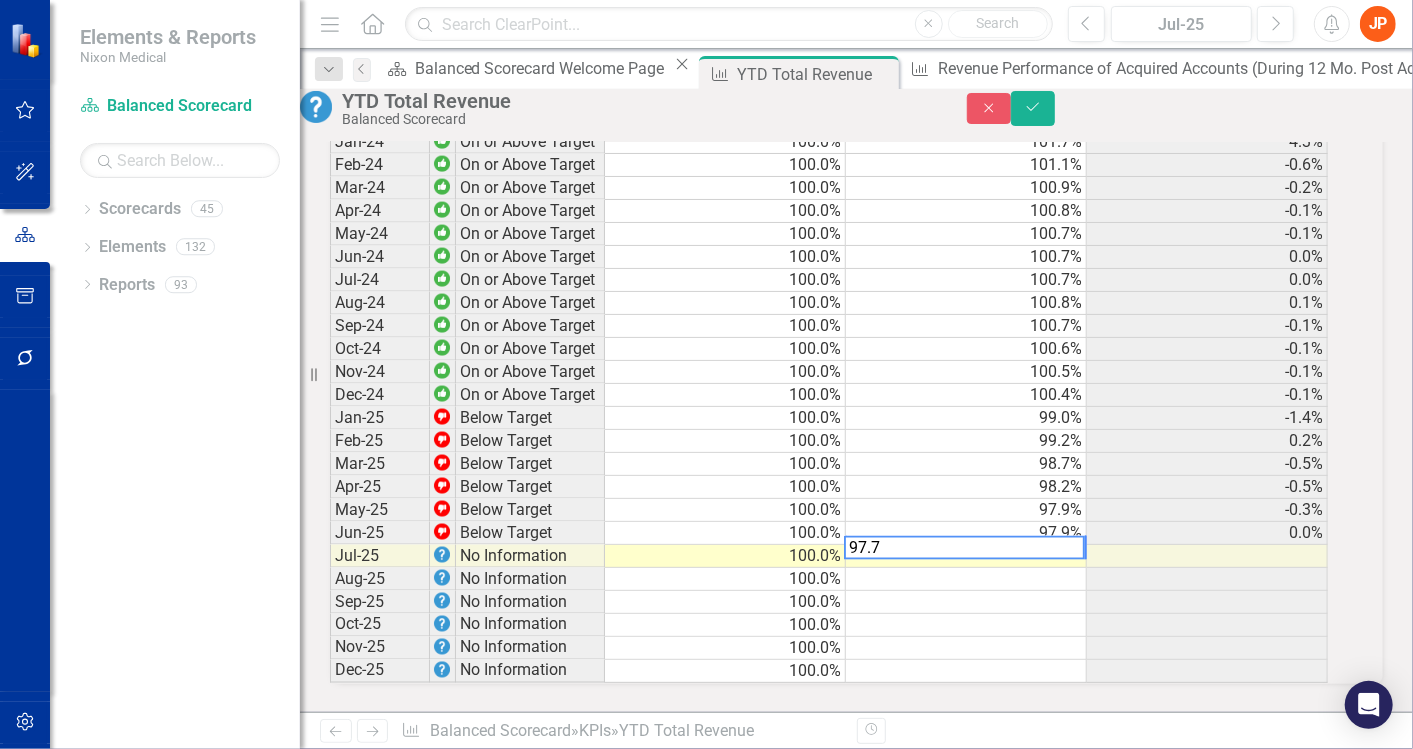 type on "97.7" 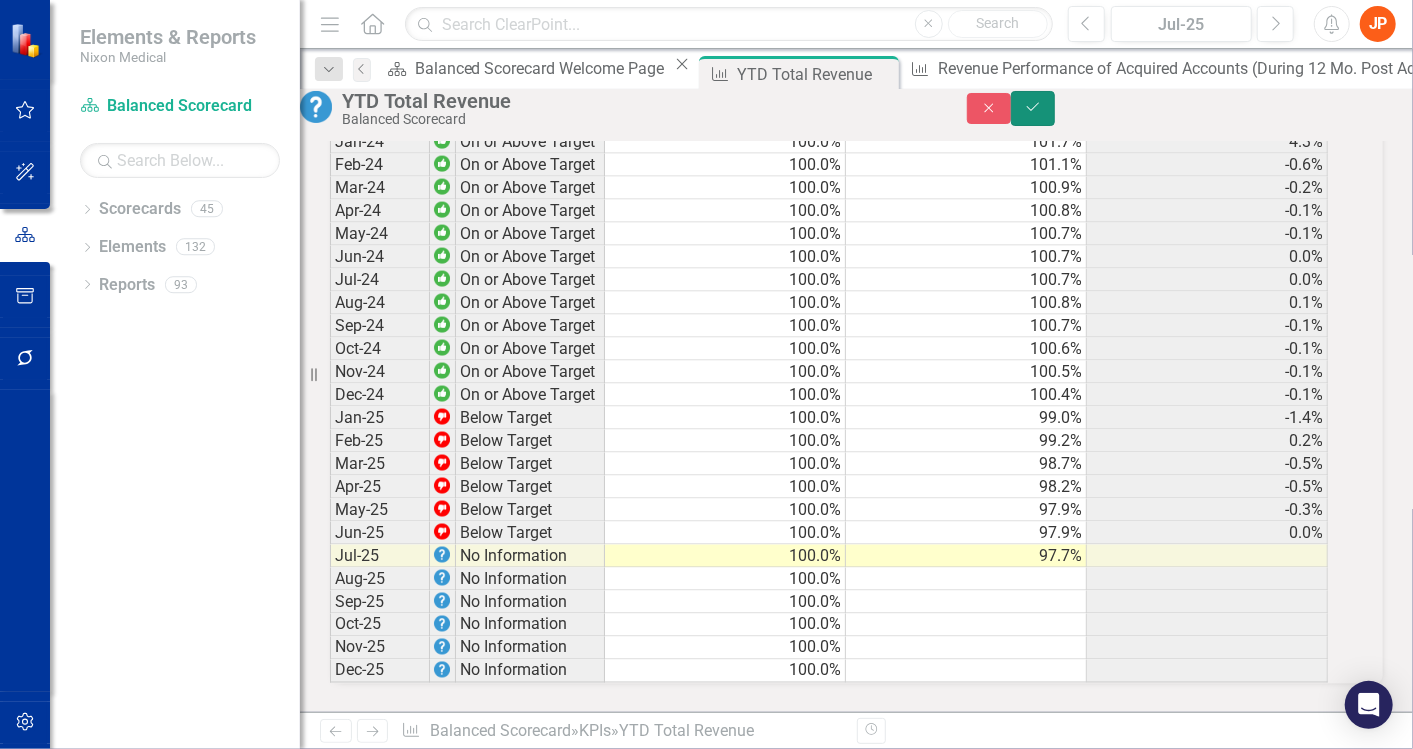 click on "Save" at bounding box center [1033, 108] 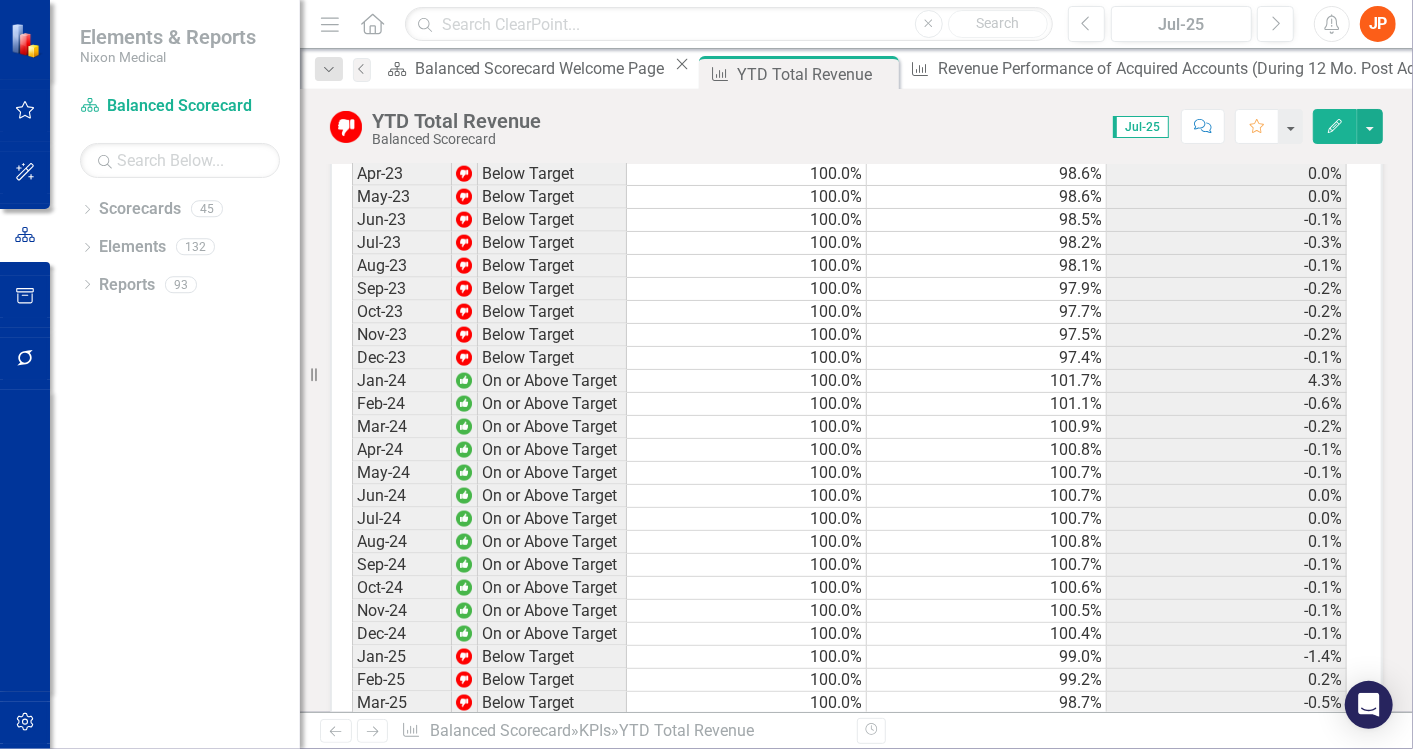 scroll, scrollTop: 1555, scrollLeft: 0, axis: vertical 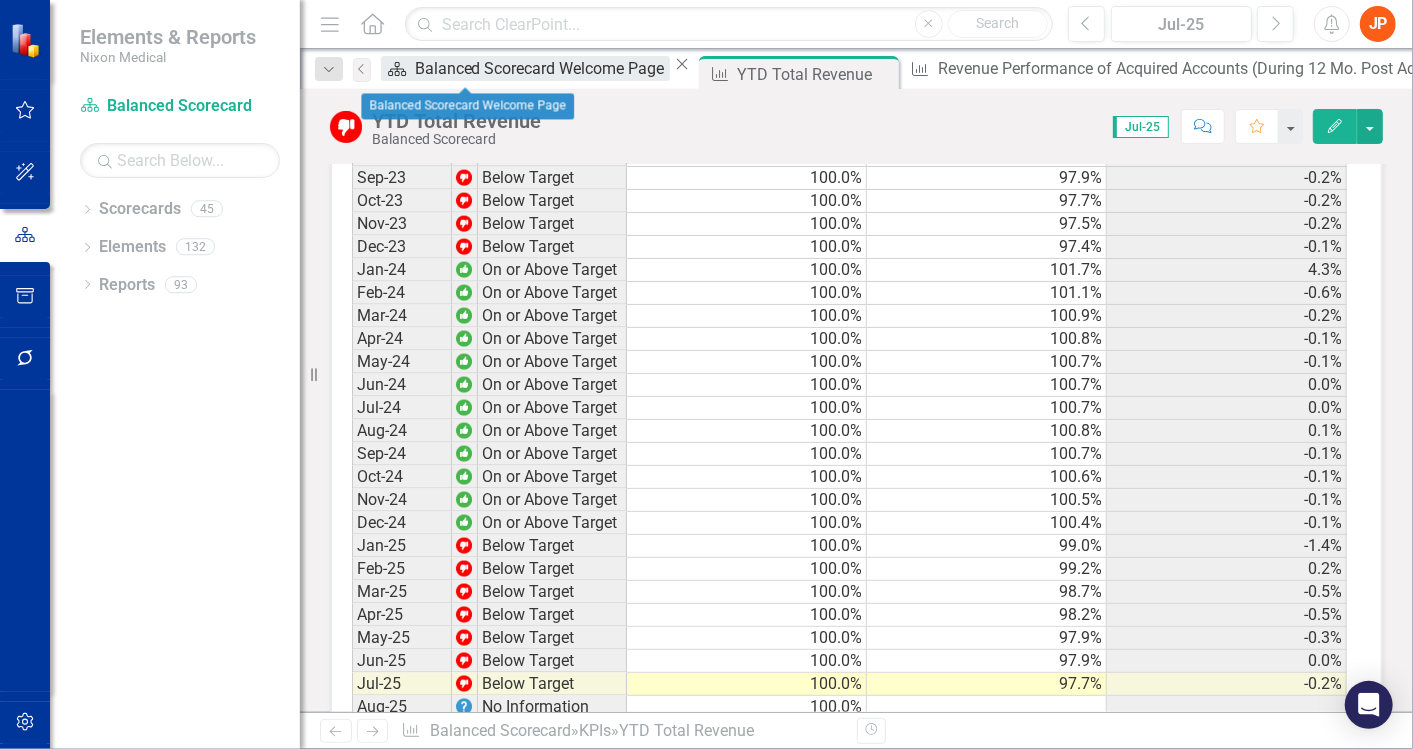 click on "Balanced Scorecard Welcome Page" at bounding box center (542, 68) 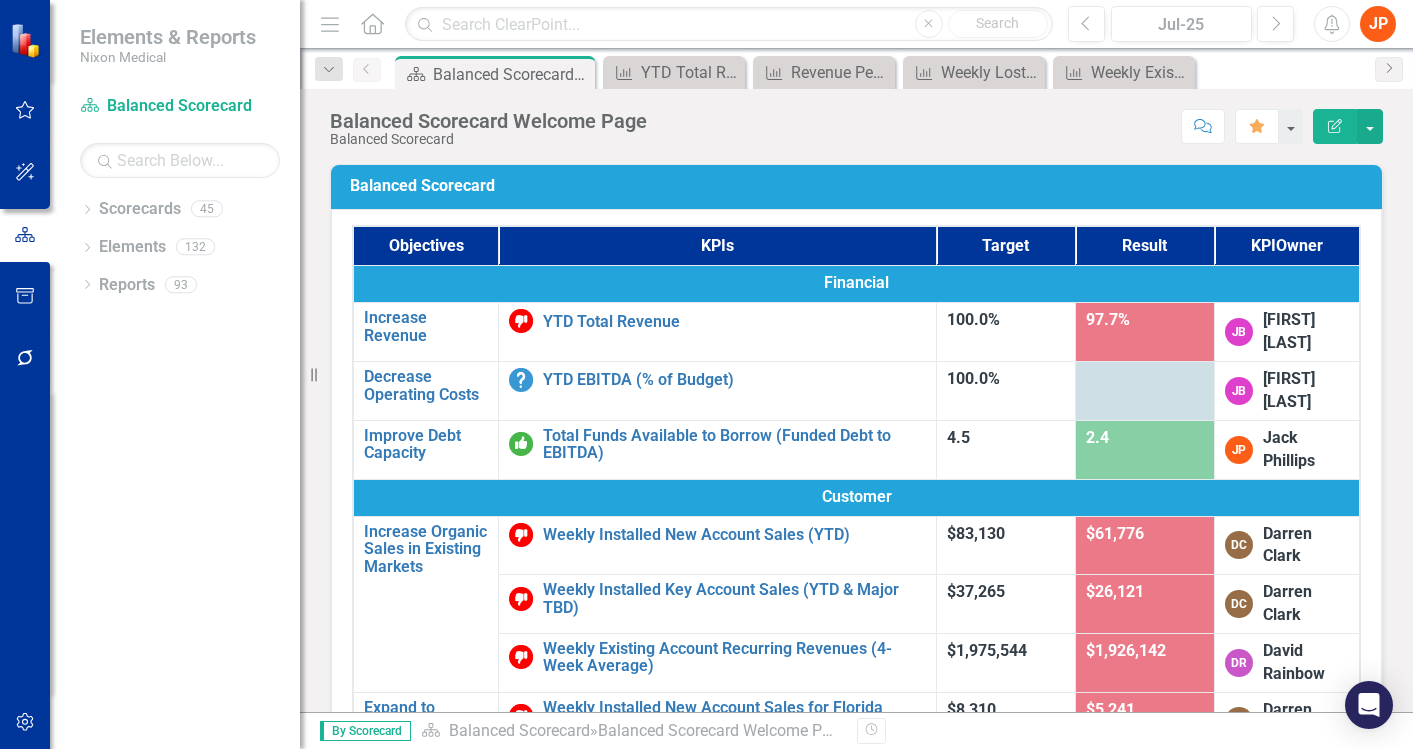 scroll, scrollTop: 0, scrollLeft: 0, axis: both 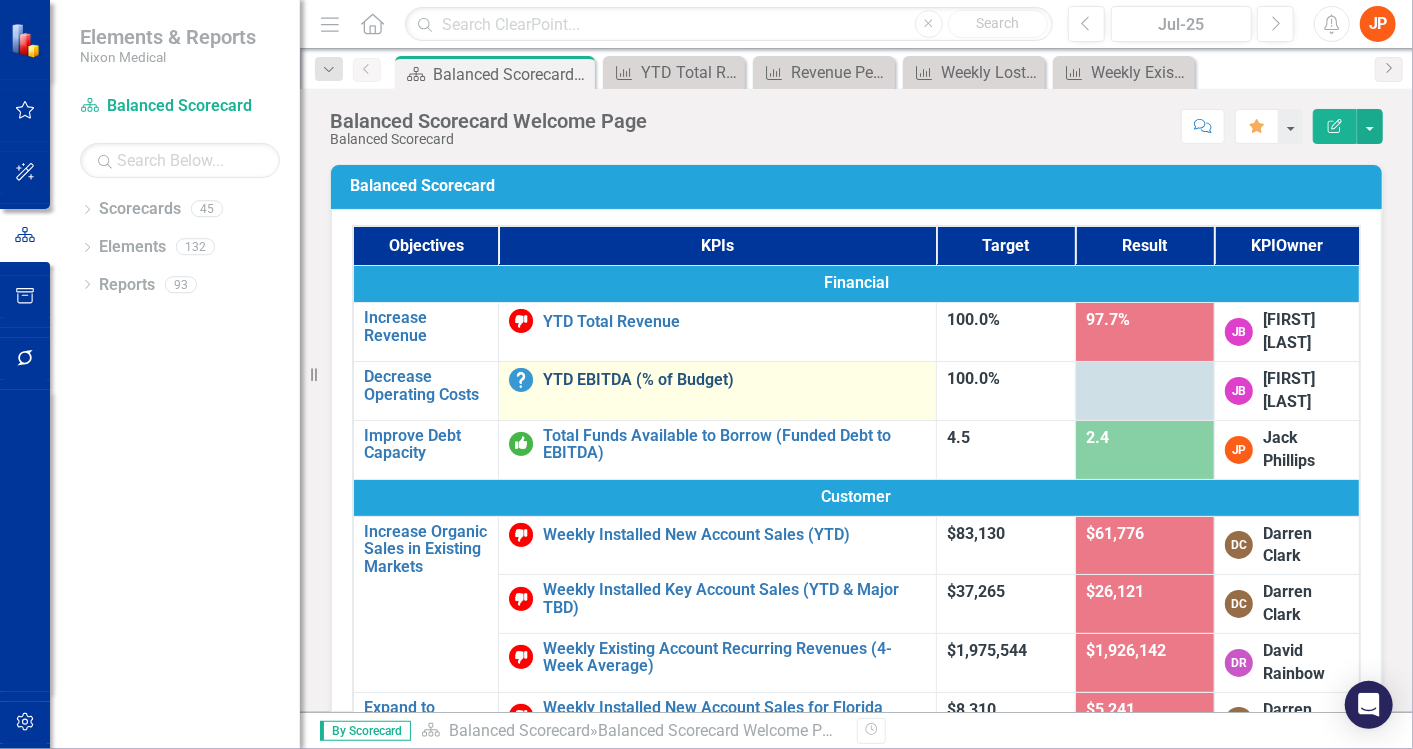 click on "YTD EBITDA (% of Budget)" at bounding box center [734, 380] 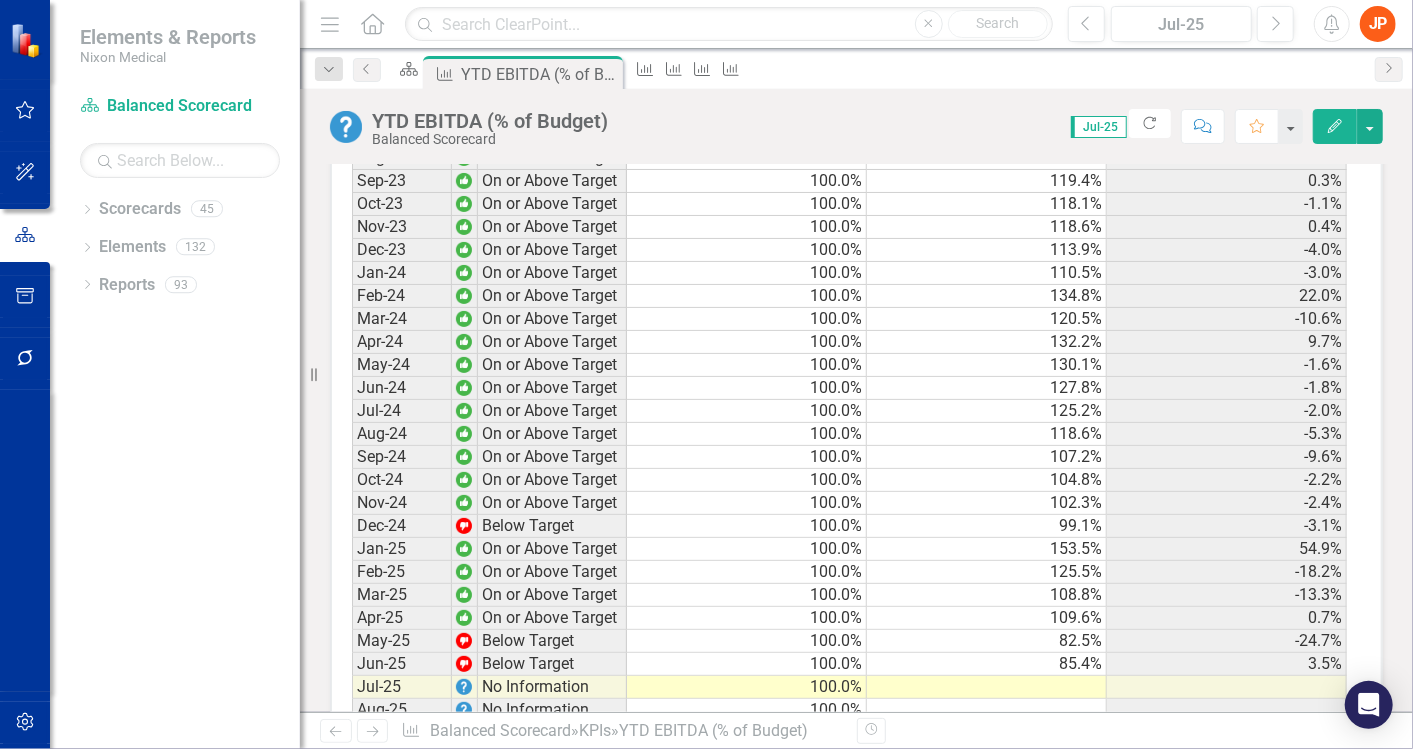scroll, scrollTop: 1722, scrollLeft: 0, axis: vertical 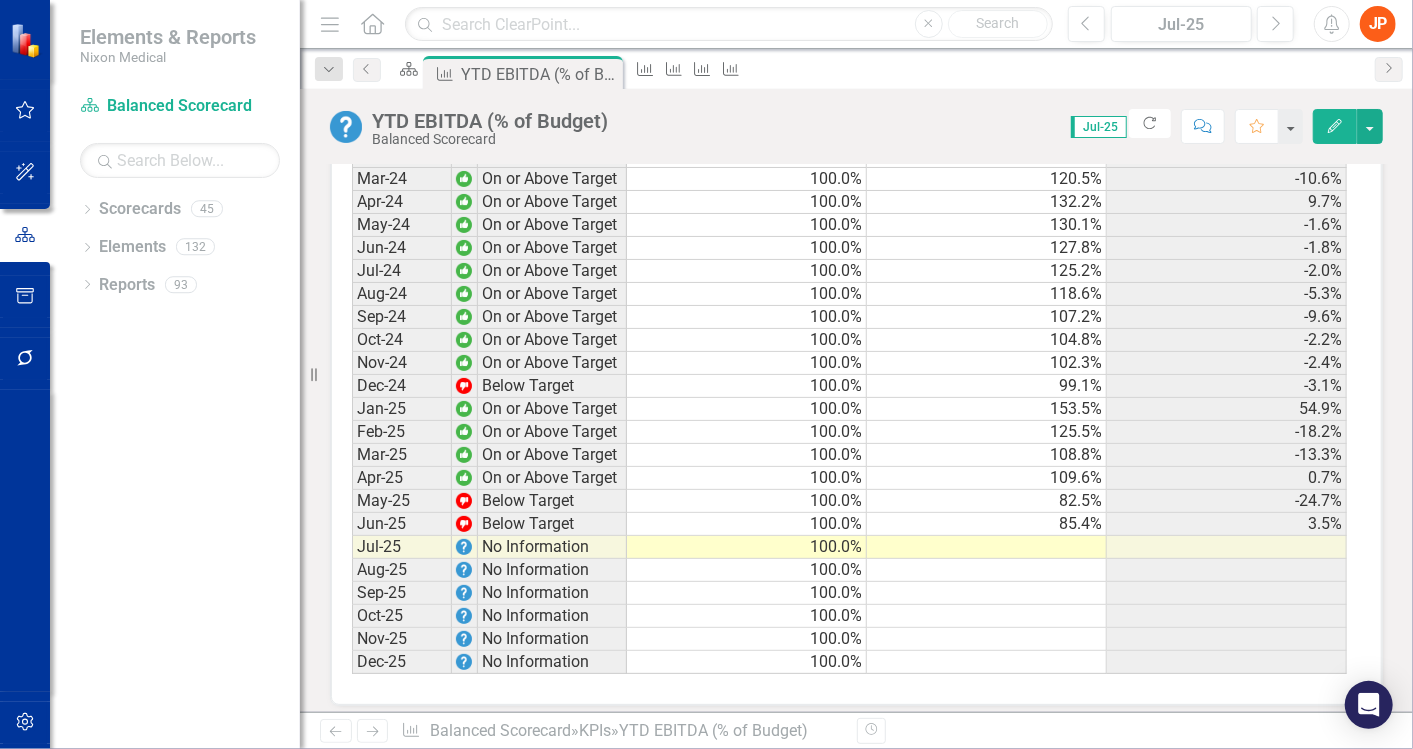 click at bounding box center (987, 547) 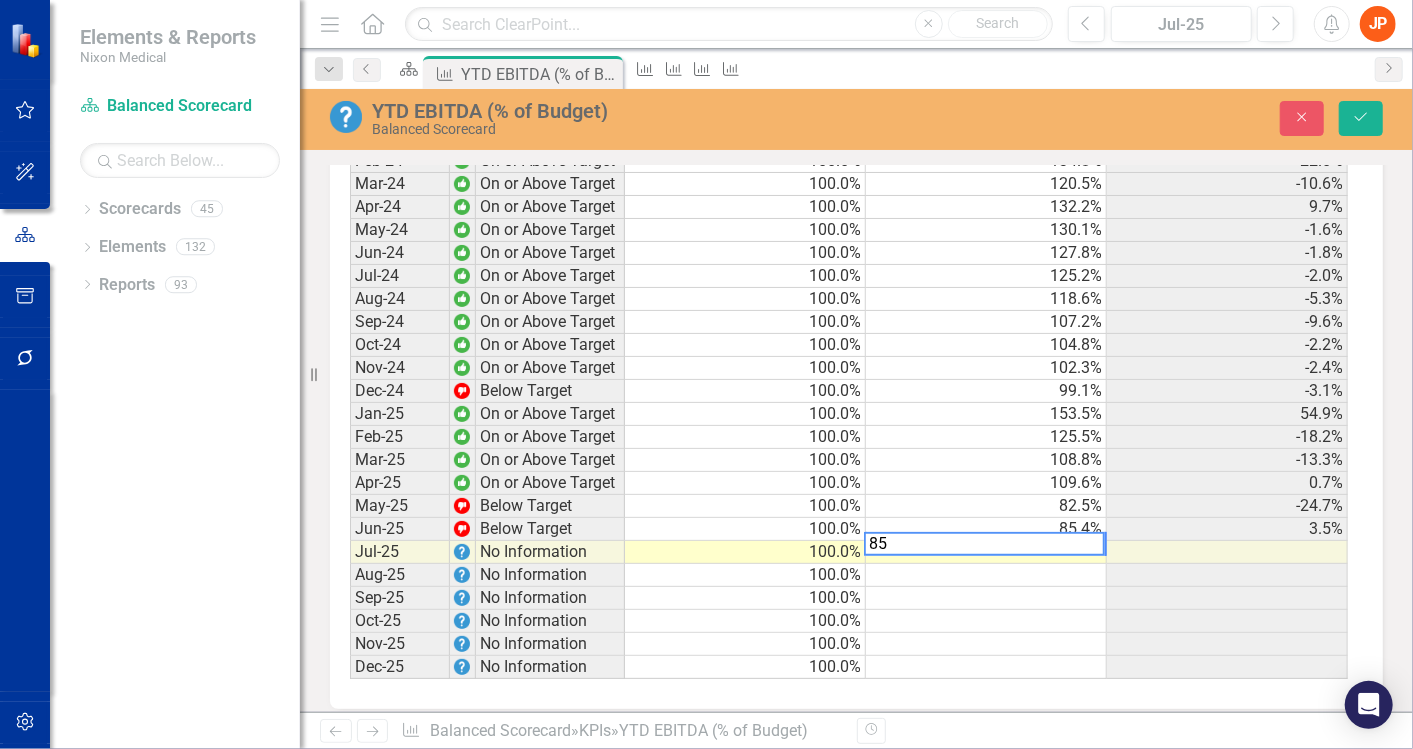scroll, scrollTop: 1727, scrollLeft: 0, axis: vertical 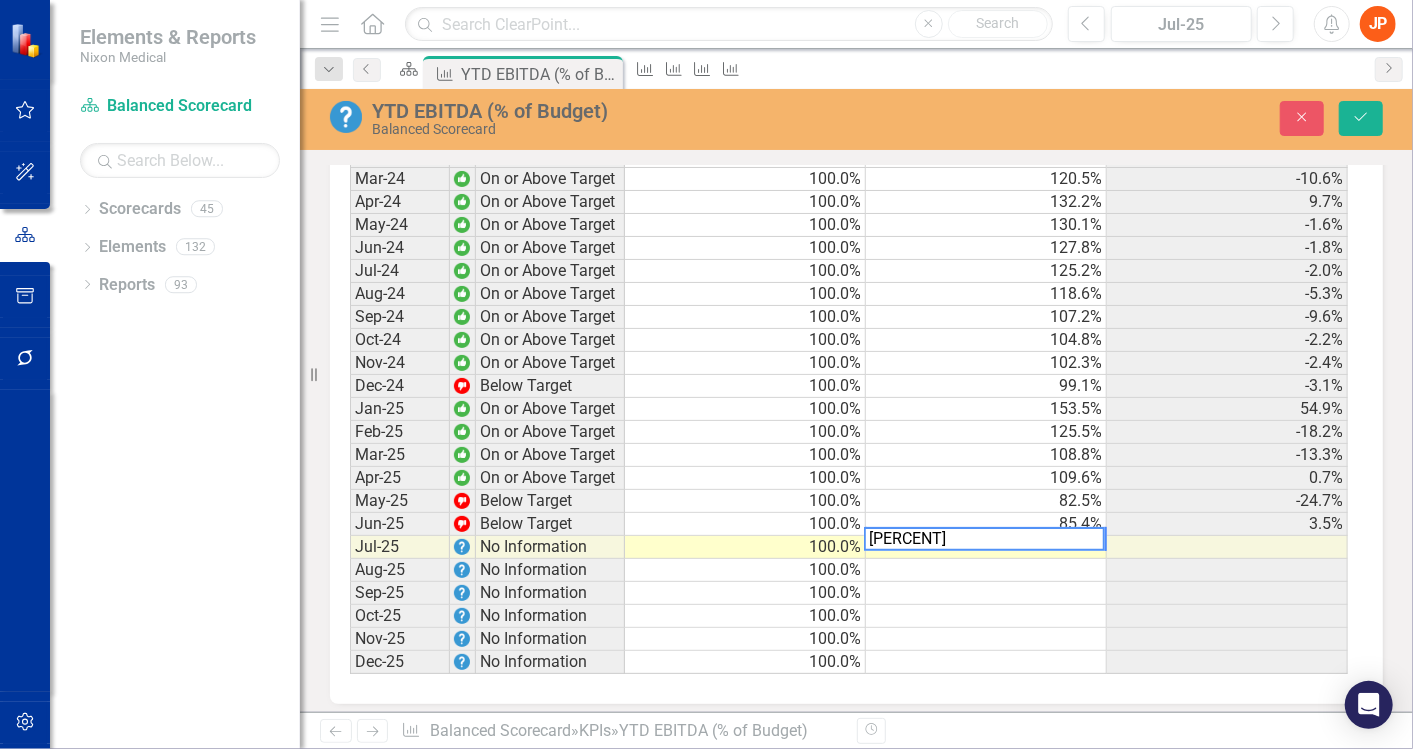 type on "85.6" 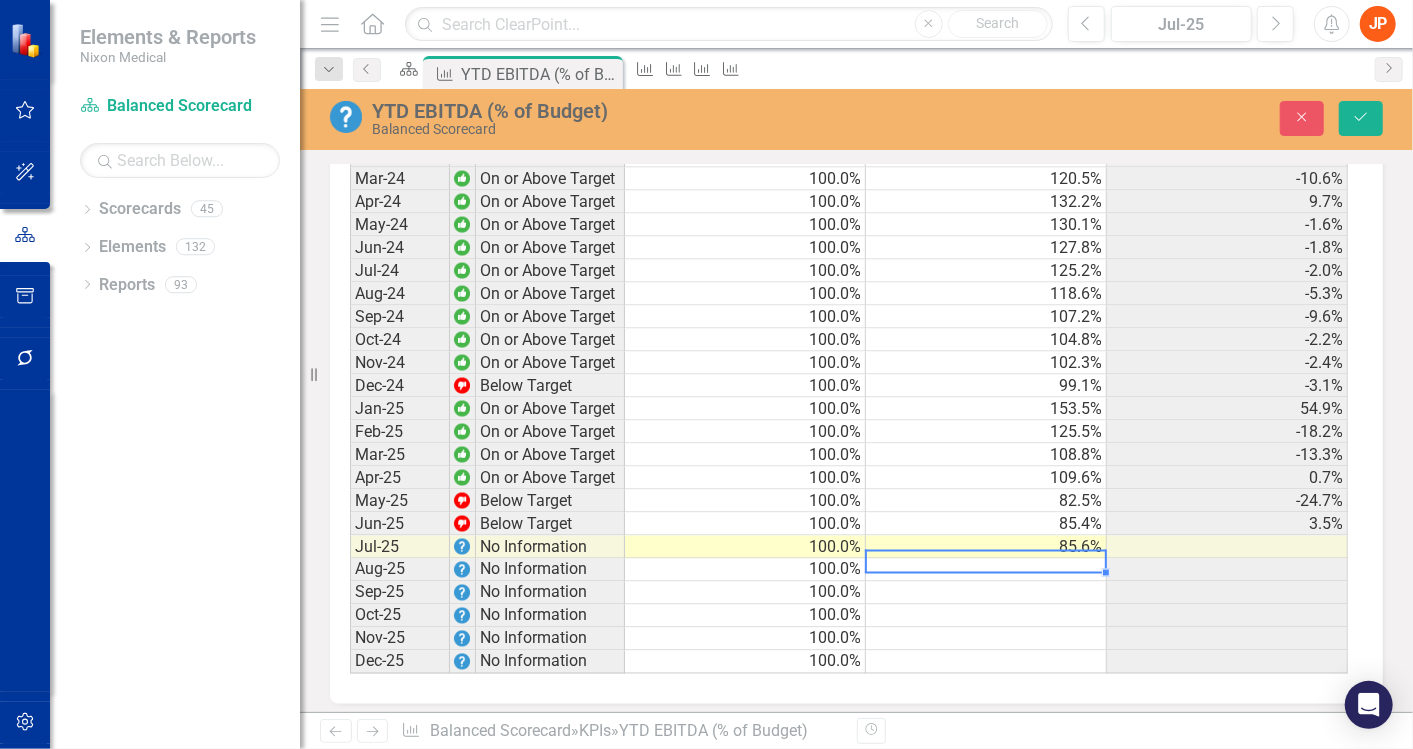 type 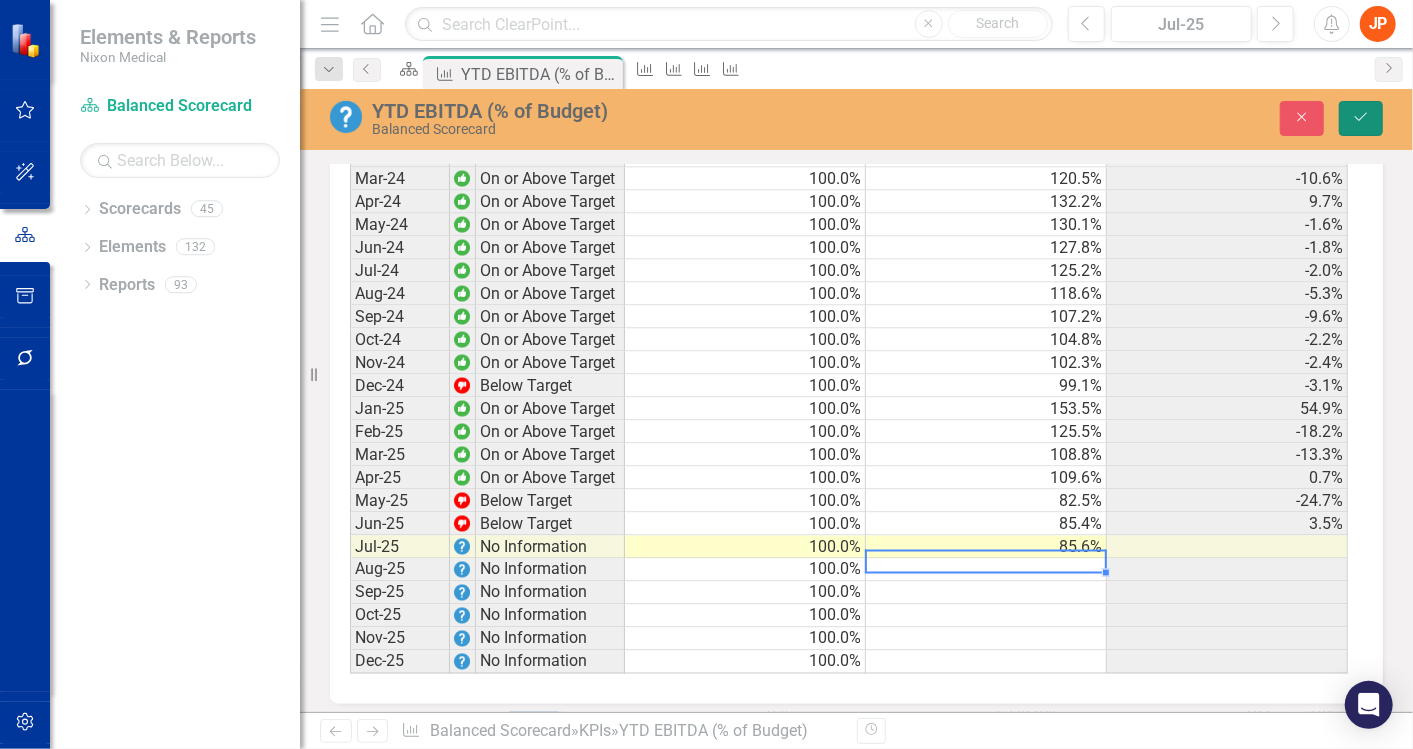 click on "Save" 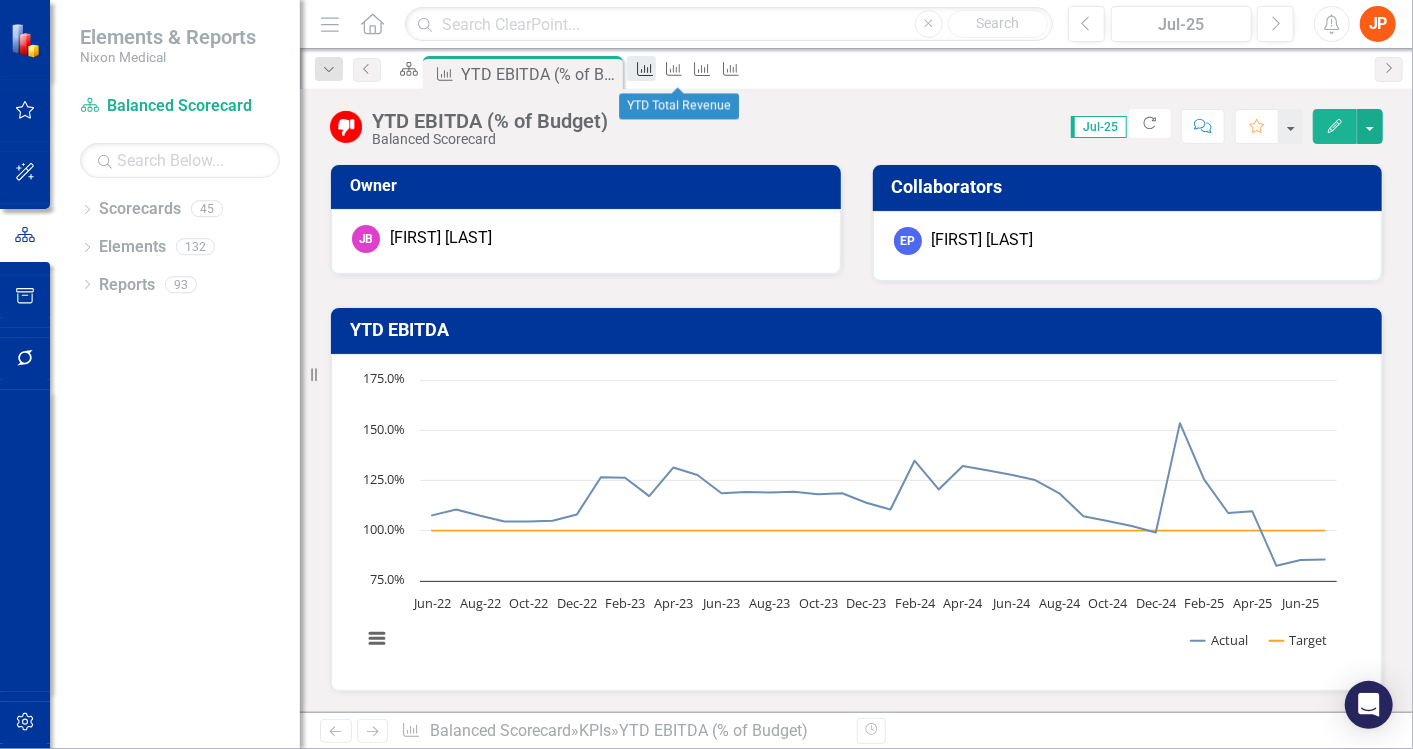 click on "KPI" 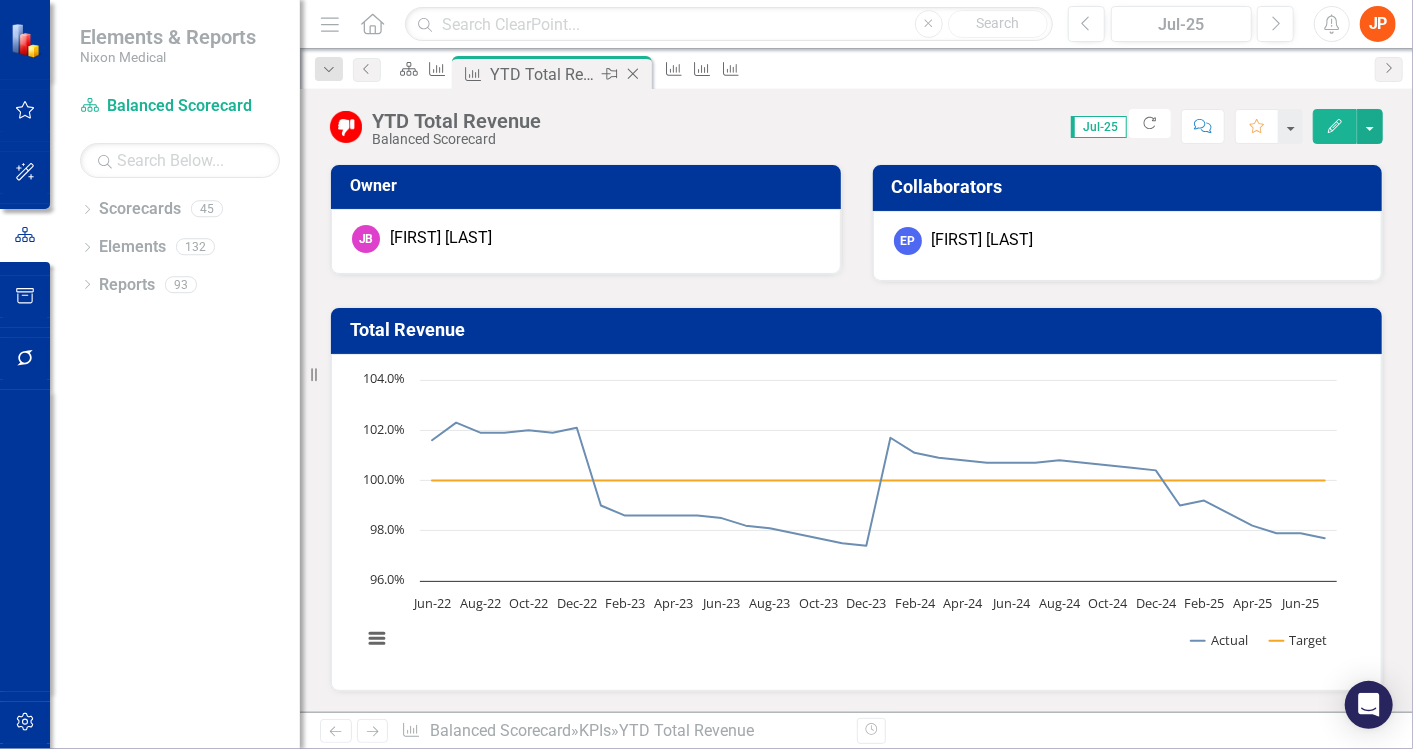 click on "Close" 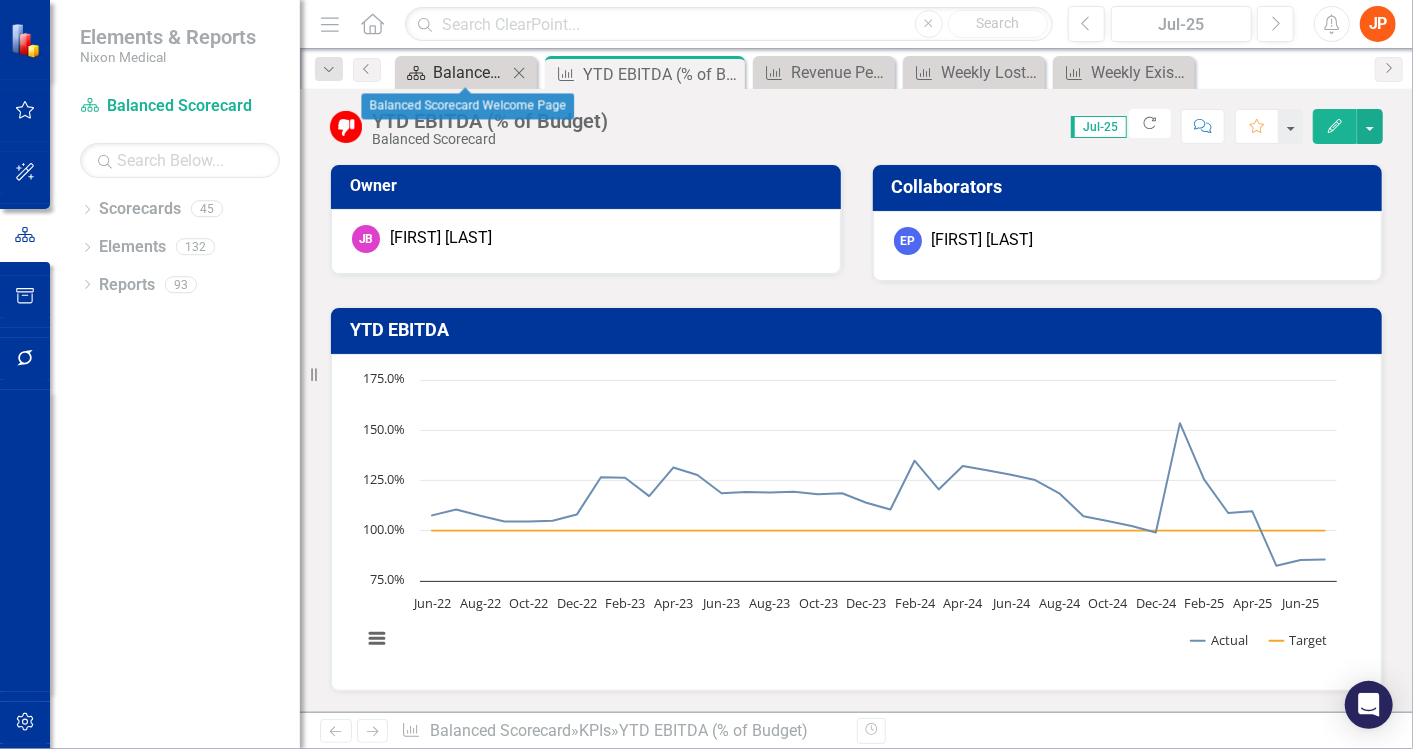 click on "Balanced Scorecard Welcome Page" at bounding box center (470, 72) 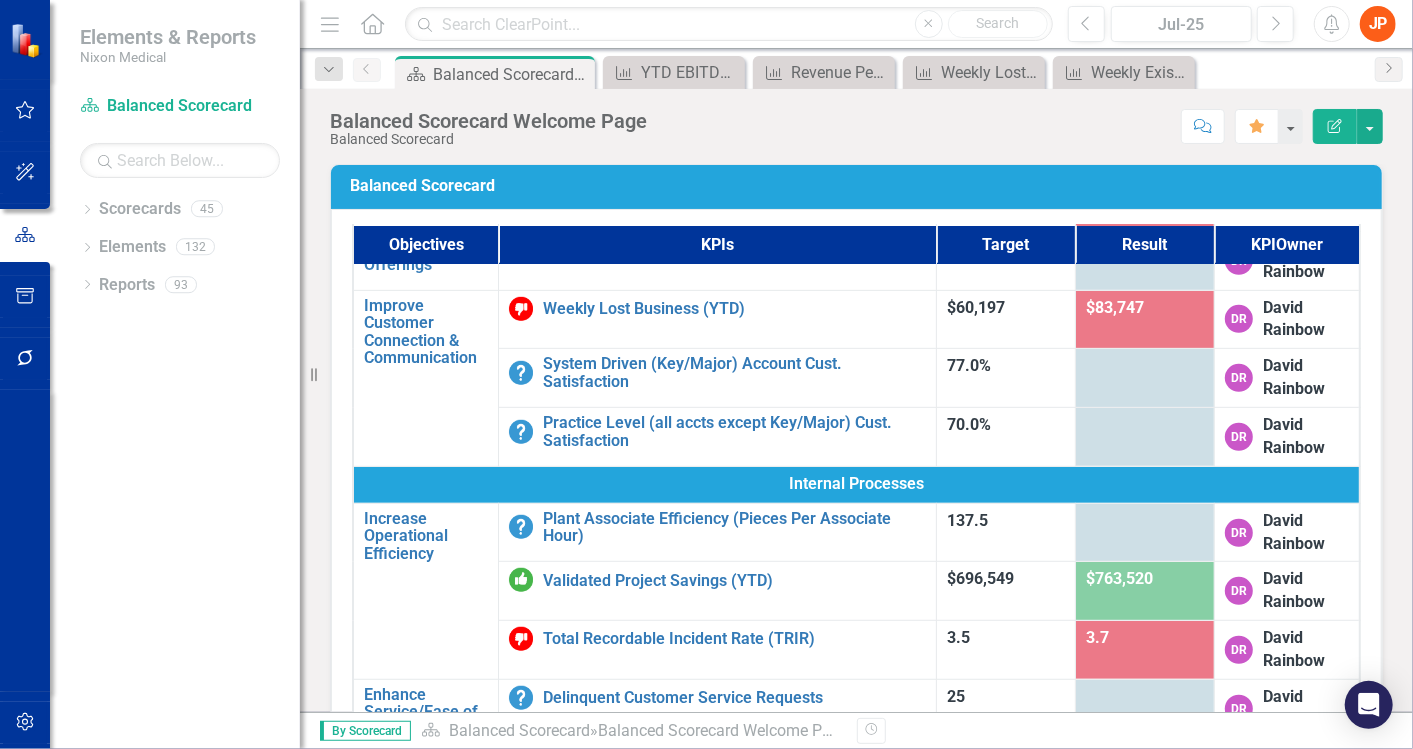 scroll, scrollTop: 666, scrollLeft: 0, axis: vertical 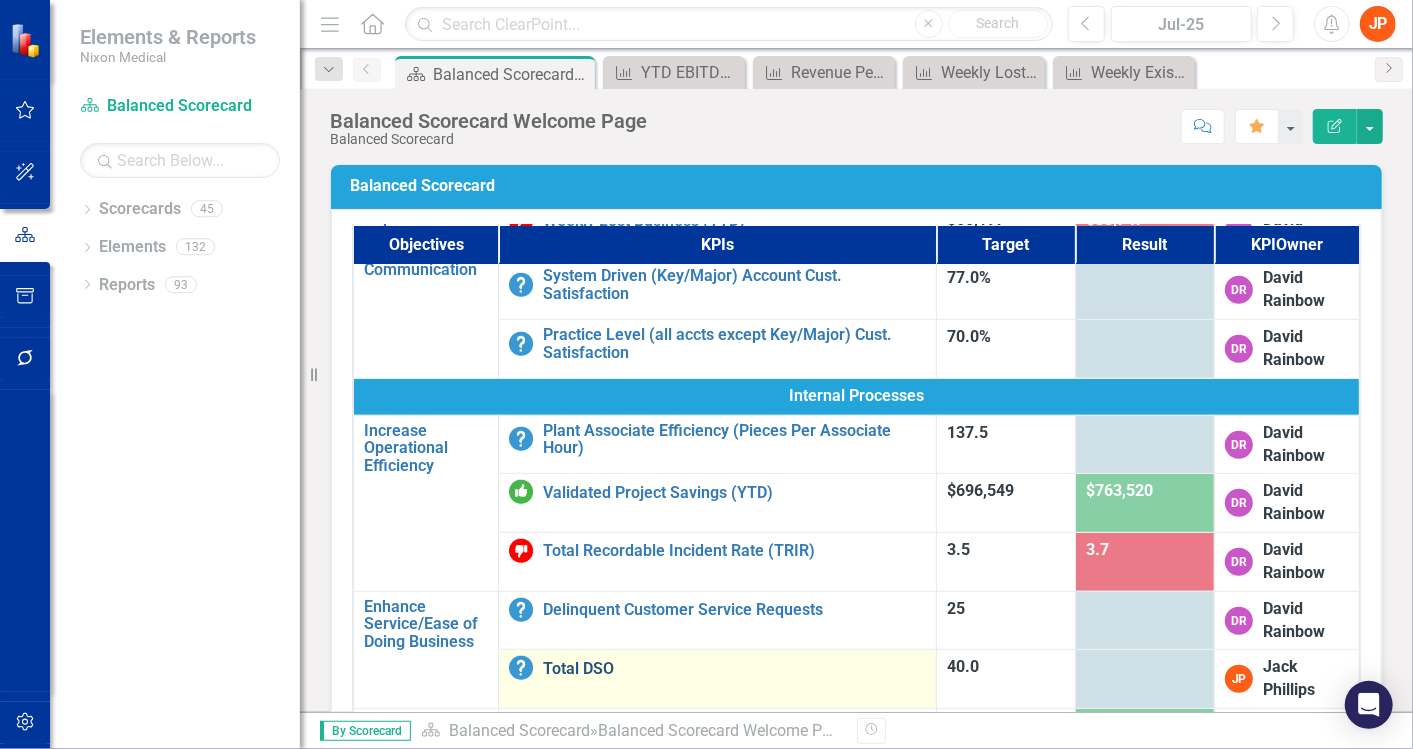 click on "Total DSO" at bounding box center [734, 669] 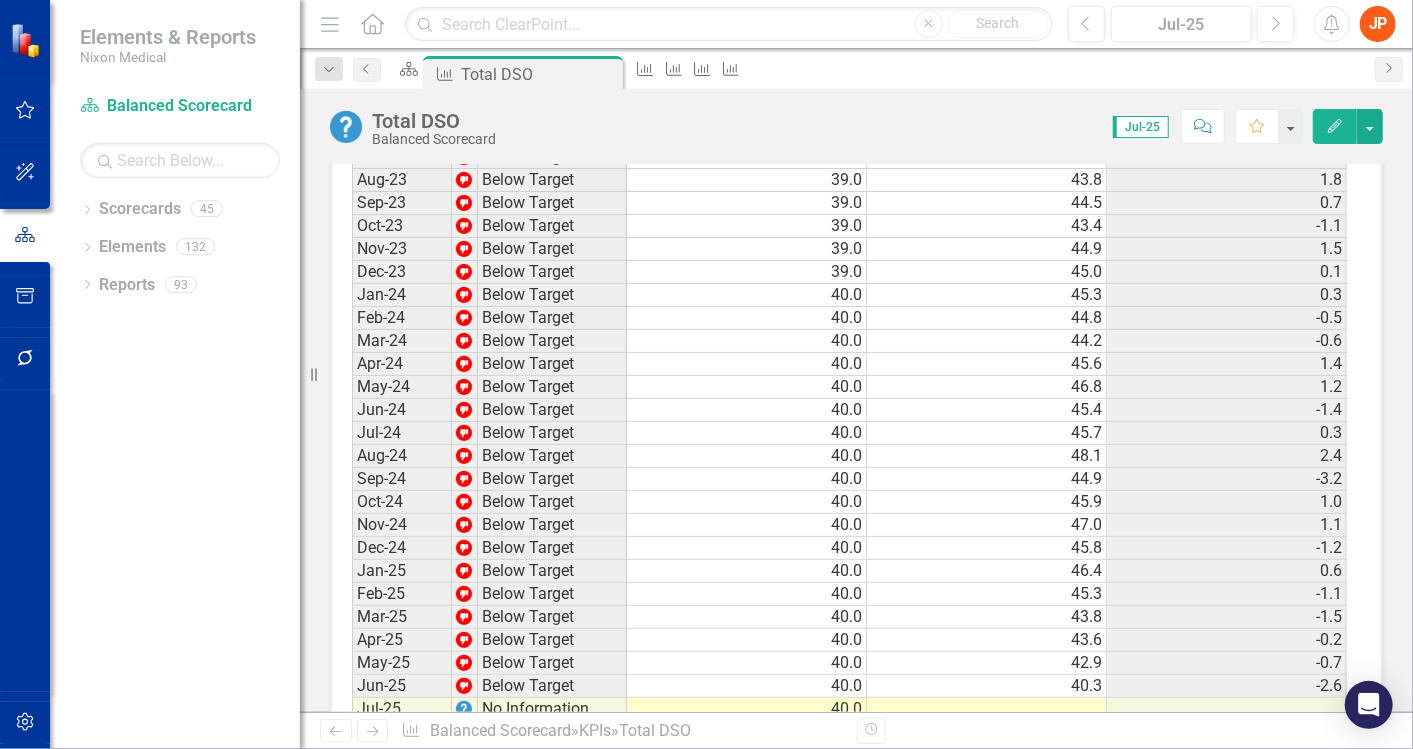 scroll, scrollTop: 3134, scrollLeft: 0, axis: vertical 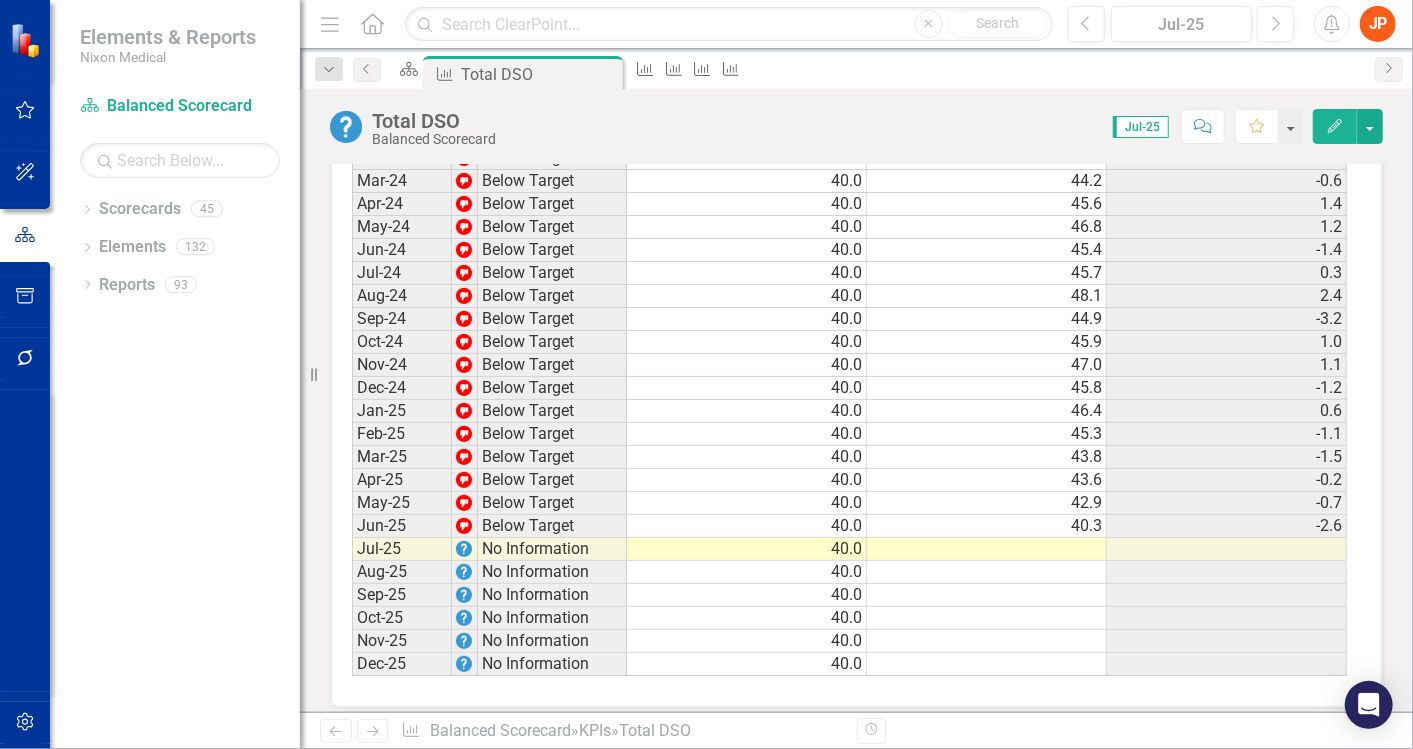 click at bounding box center [987, 549] 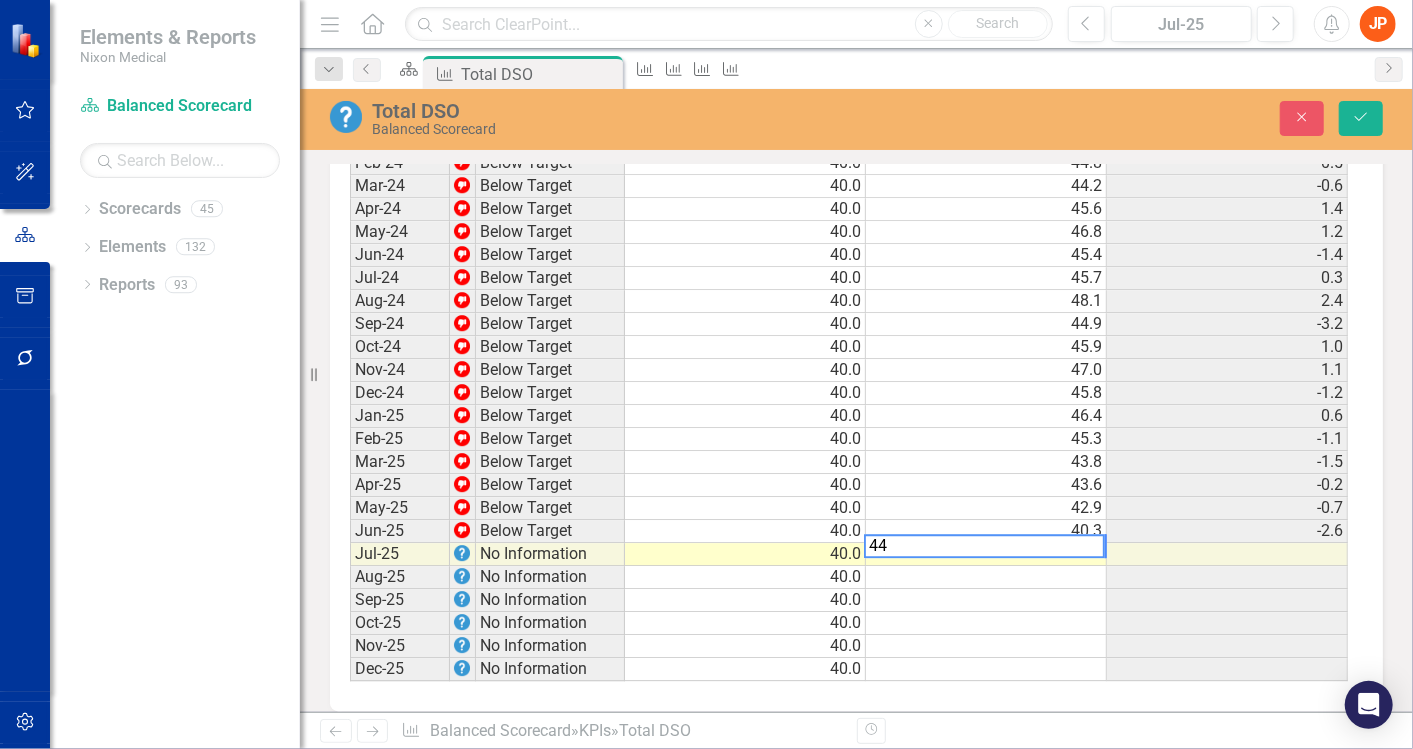 scroll, scrollTop: 3137, scrollLeft: 0, axis: vertical 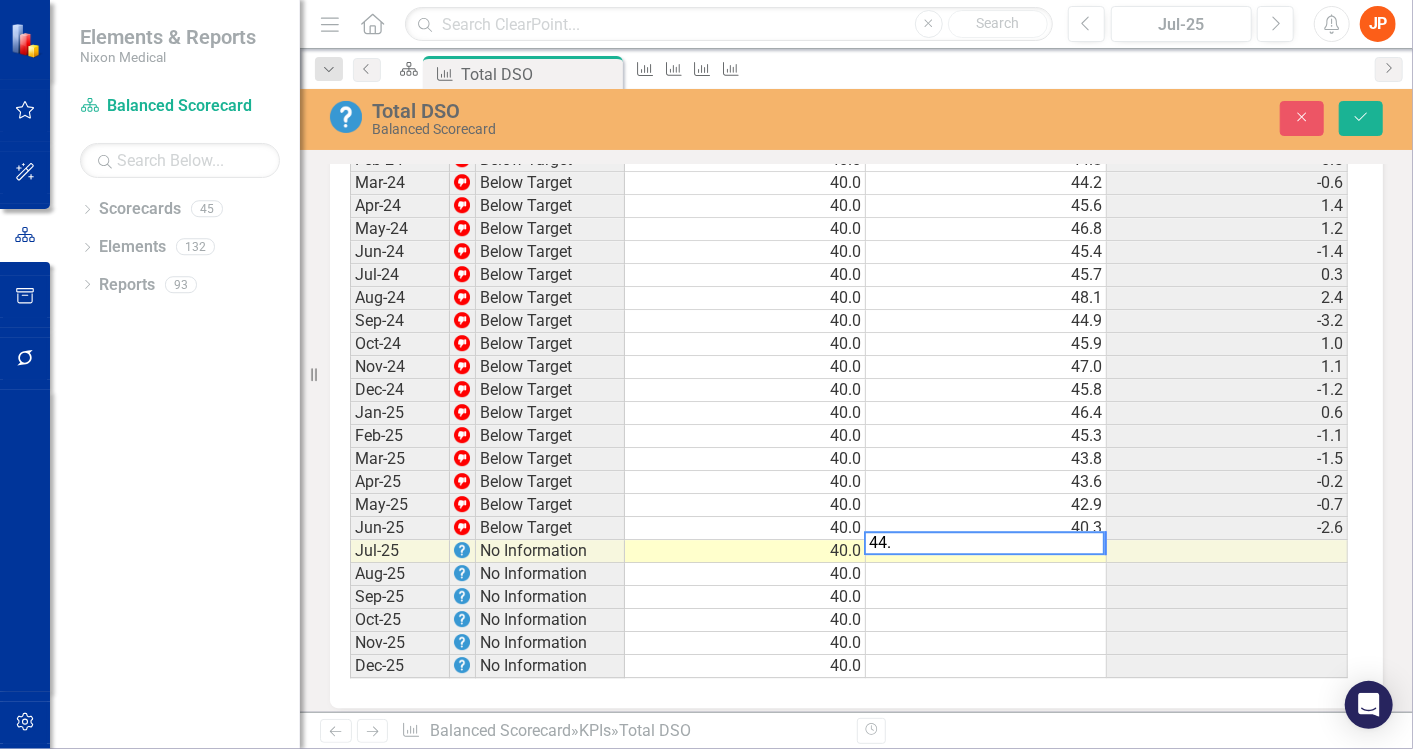 type on "44.3" 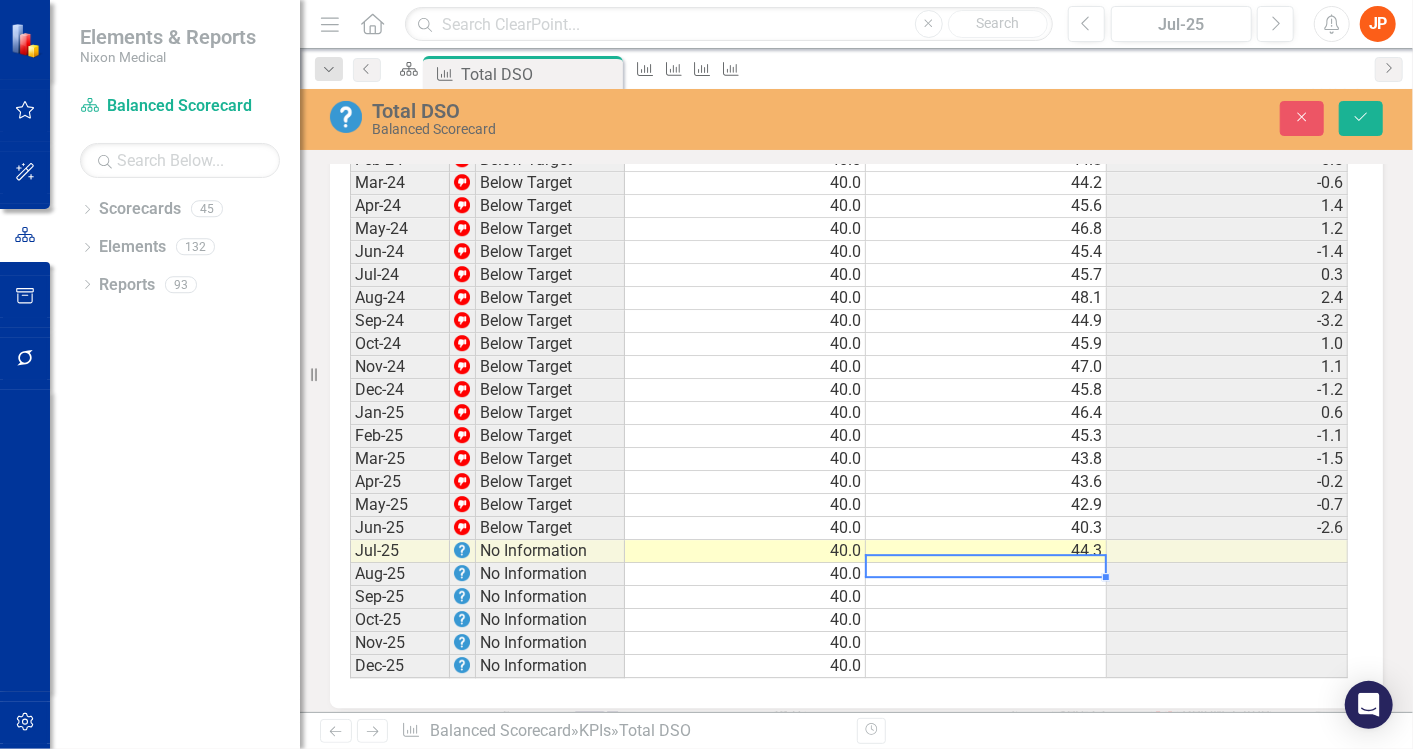 type 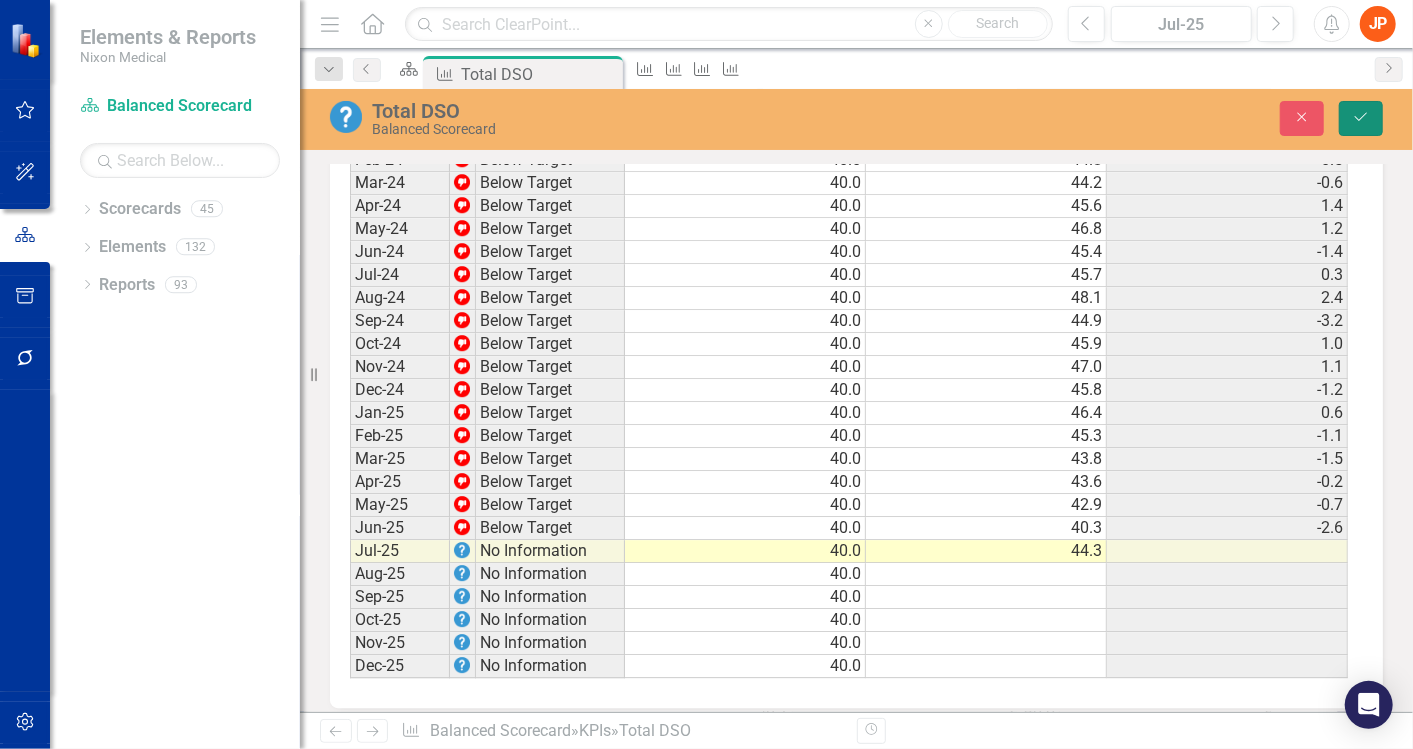 click on "Save" 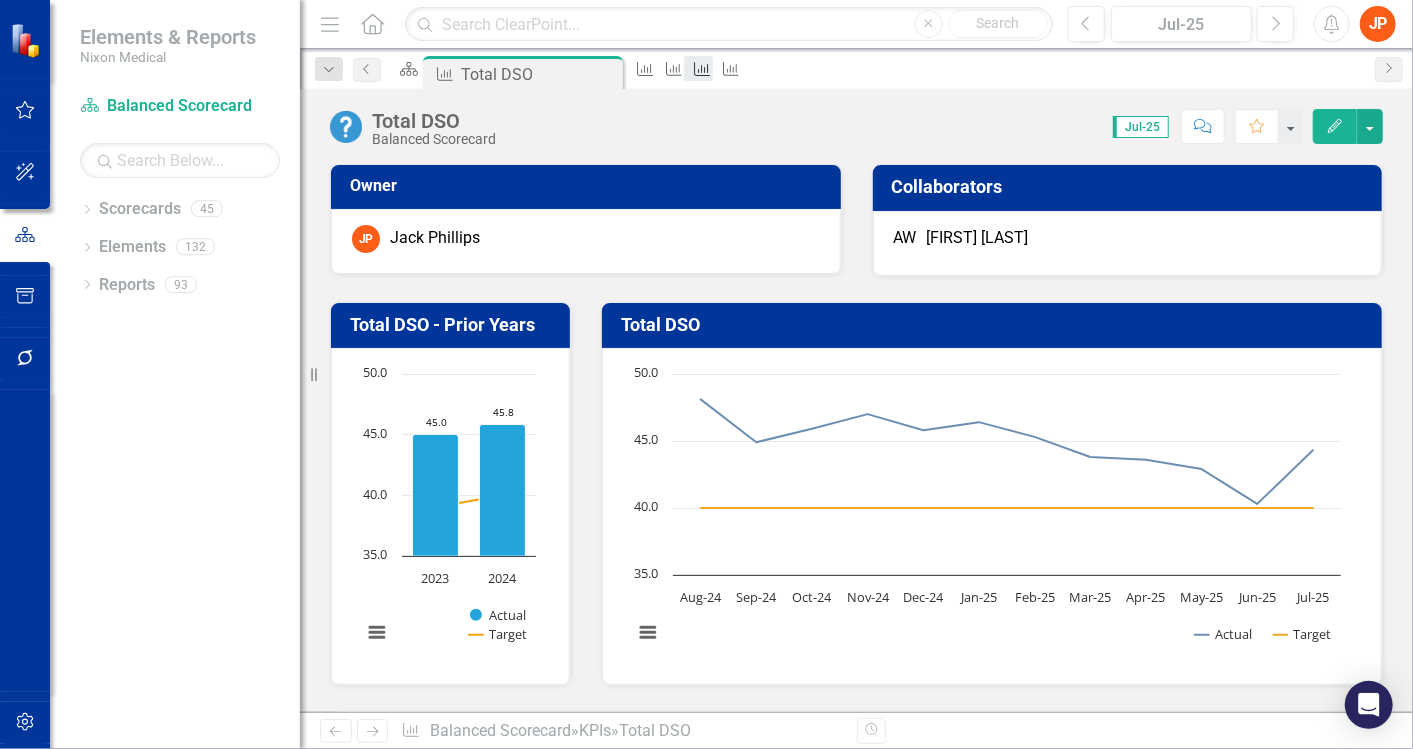 click on "KPI" 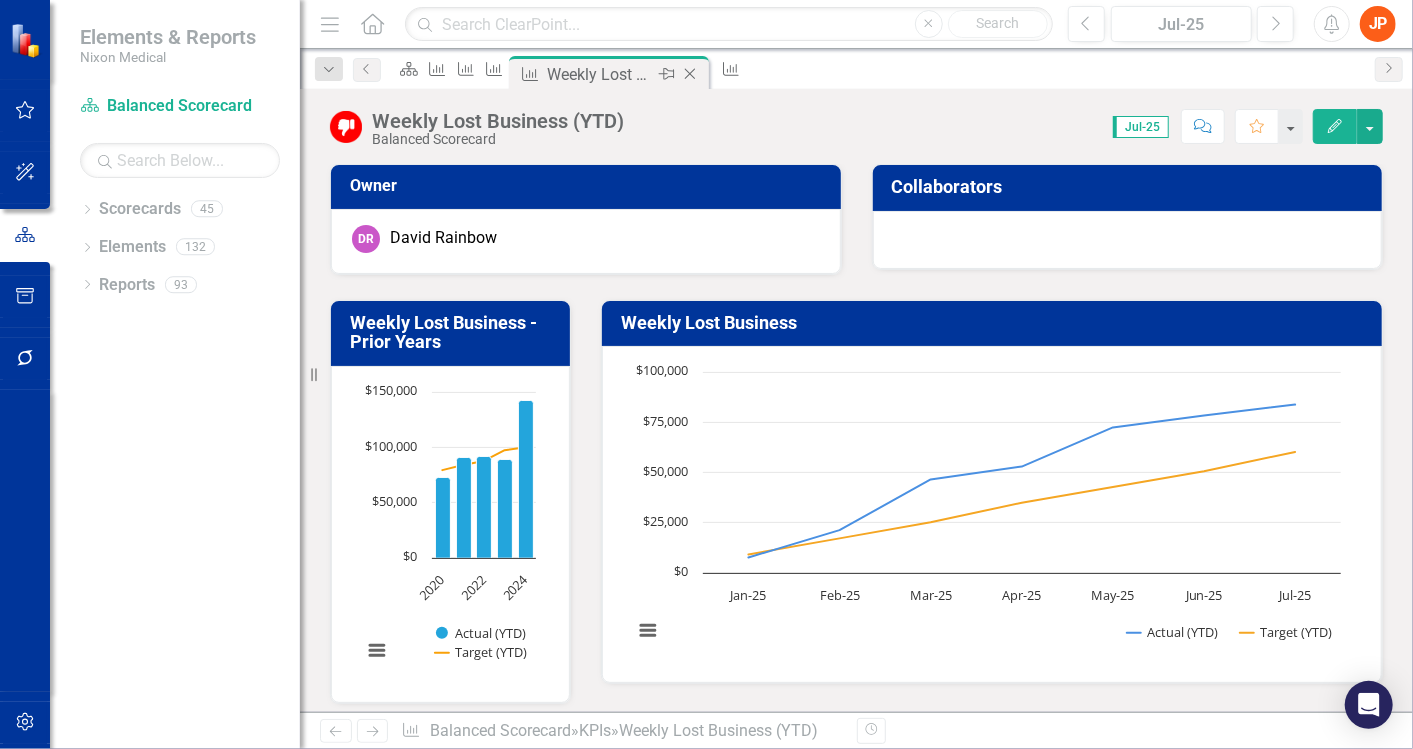 click on "Close" 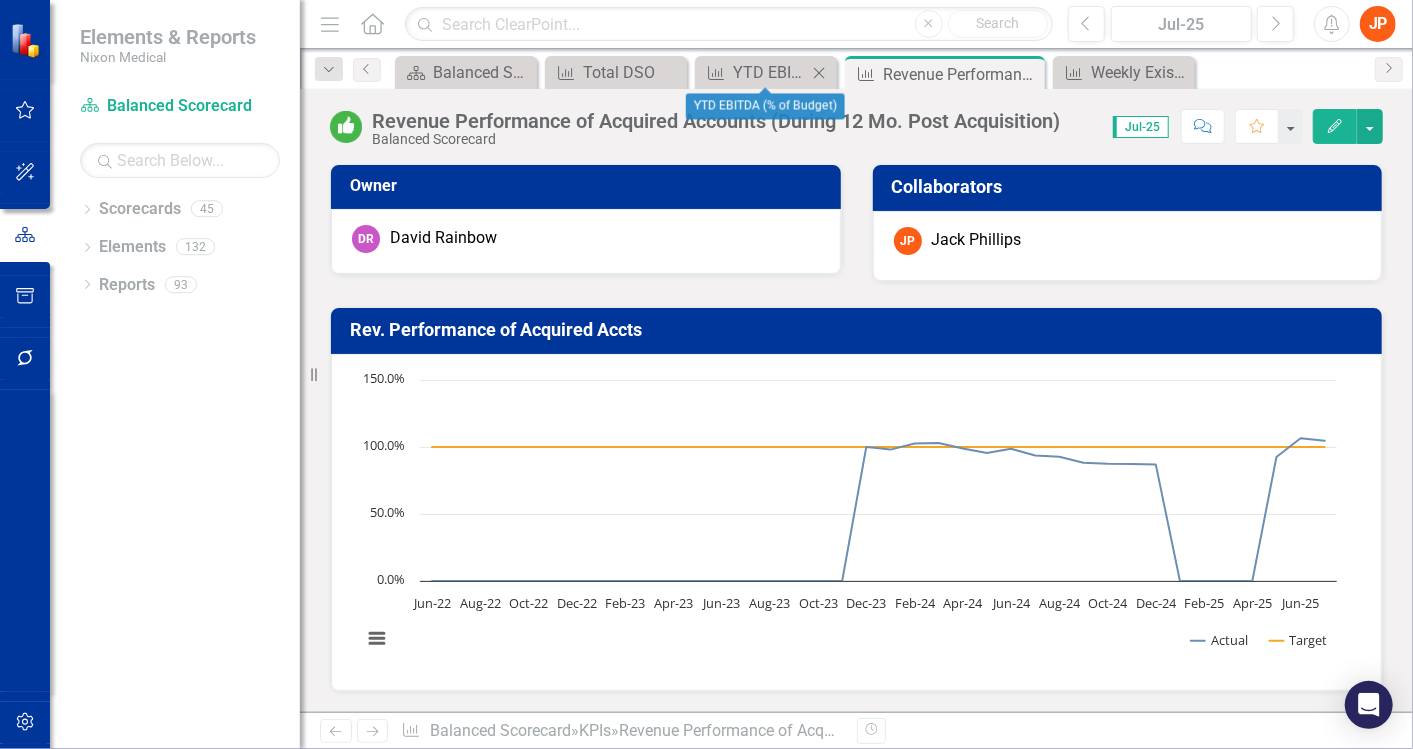 click on "Close" 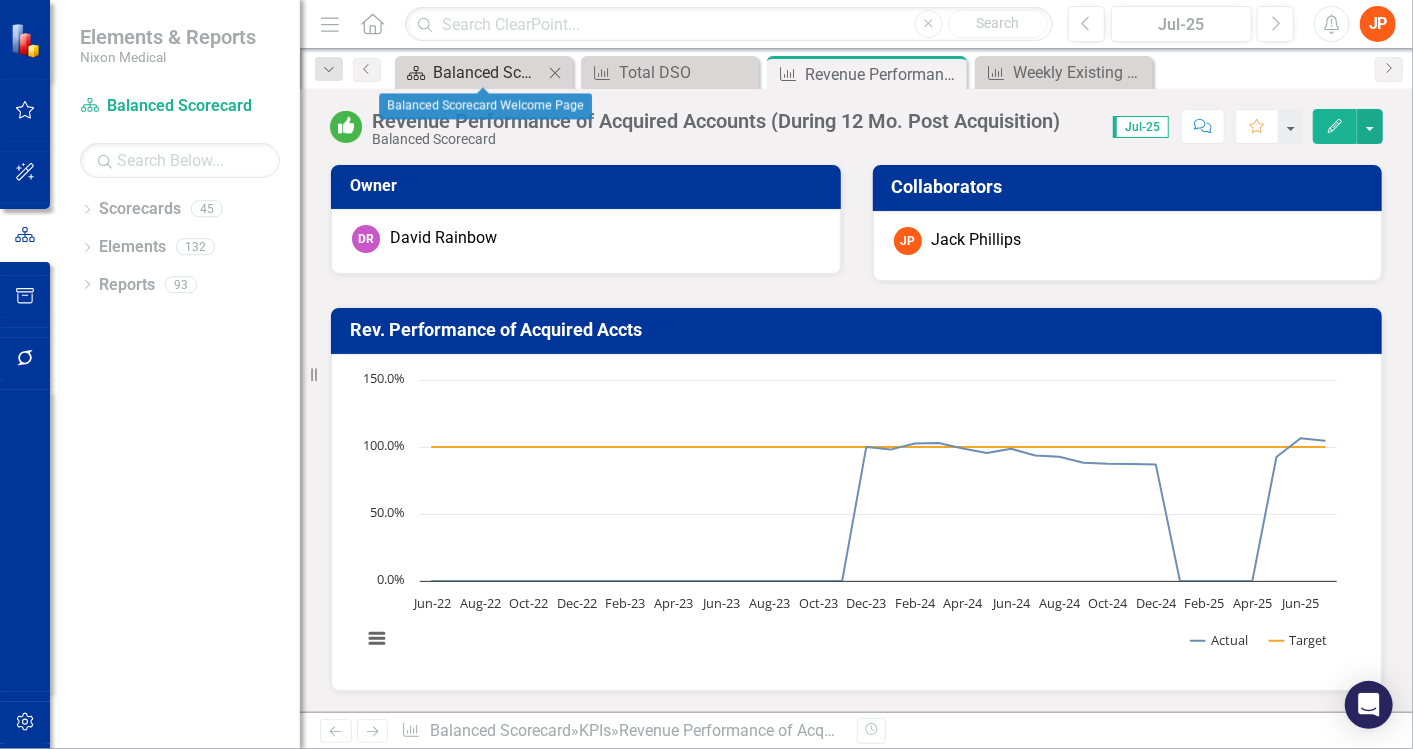 click on "Balanced Scorecard Welcome Page" at bounding box center (488, 72) 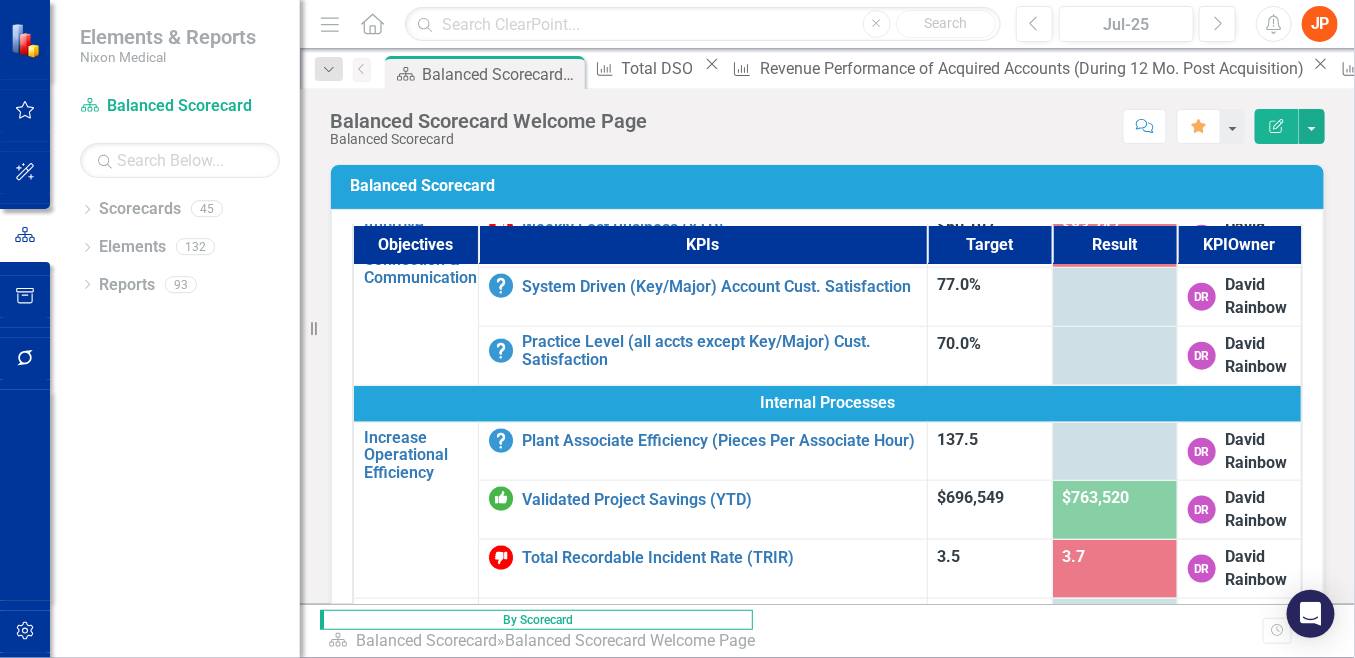 scroll, scrollTop: 0, scrollLeft: 0, axis: both 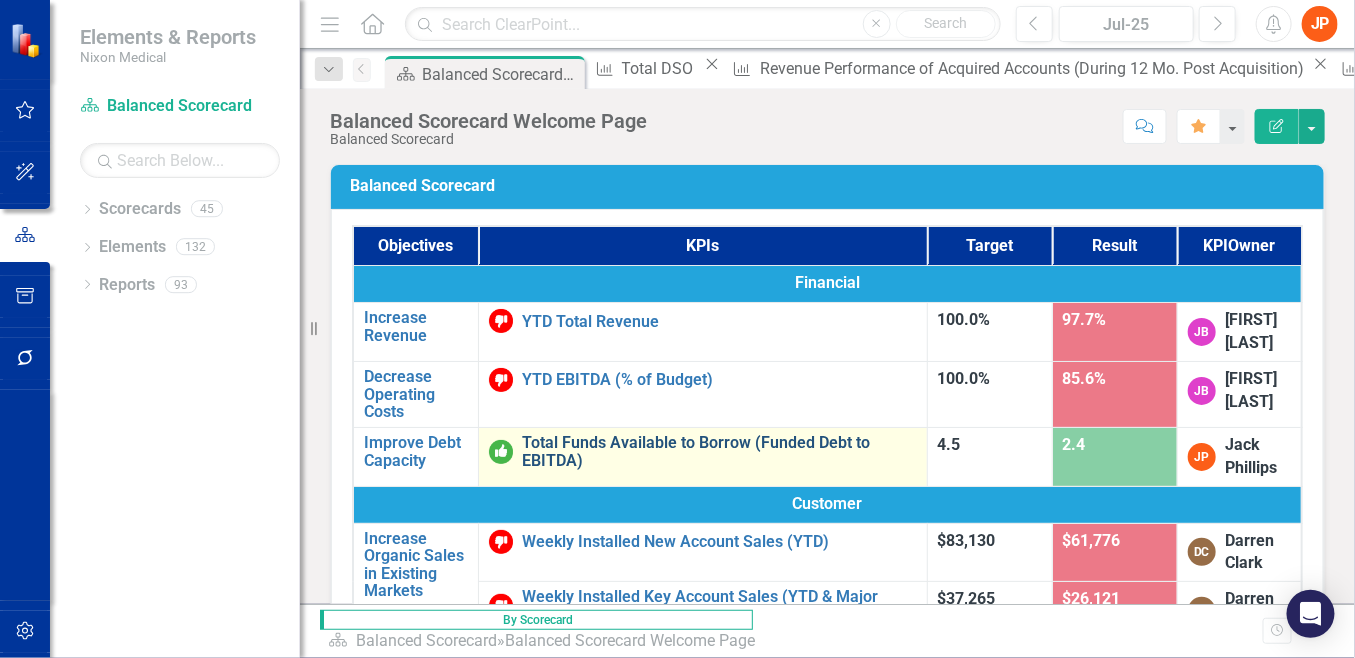 click on "Total Funds Available to Borrow (Funded Debt to EBITDA)" at bounding box center (720, 451) 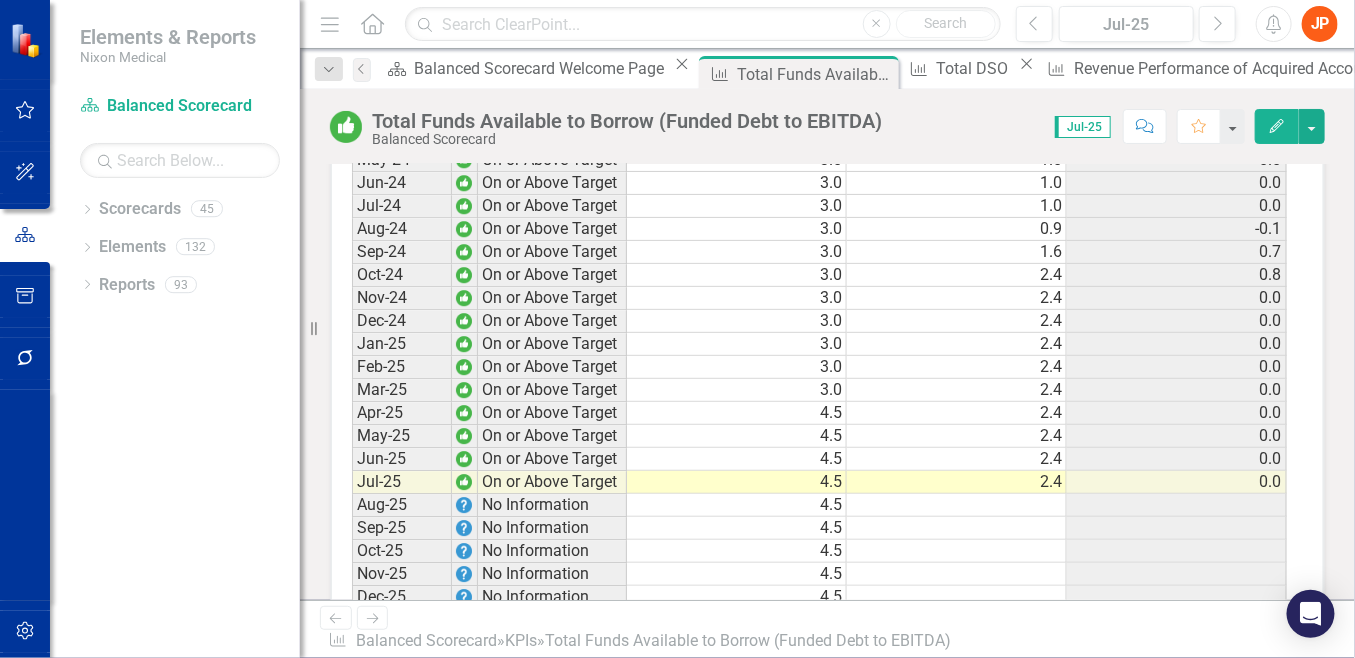 scroll, scrollTop: 1783, scrollLeft: 0, axis: vertical 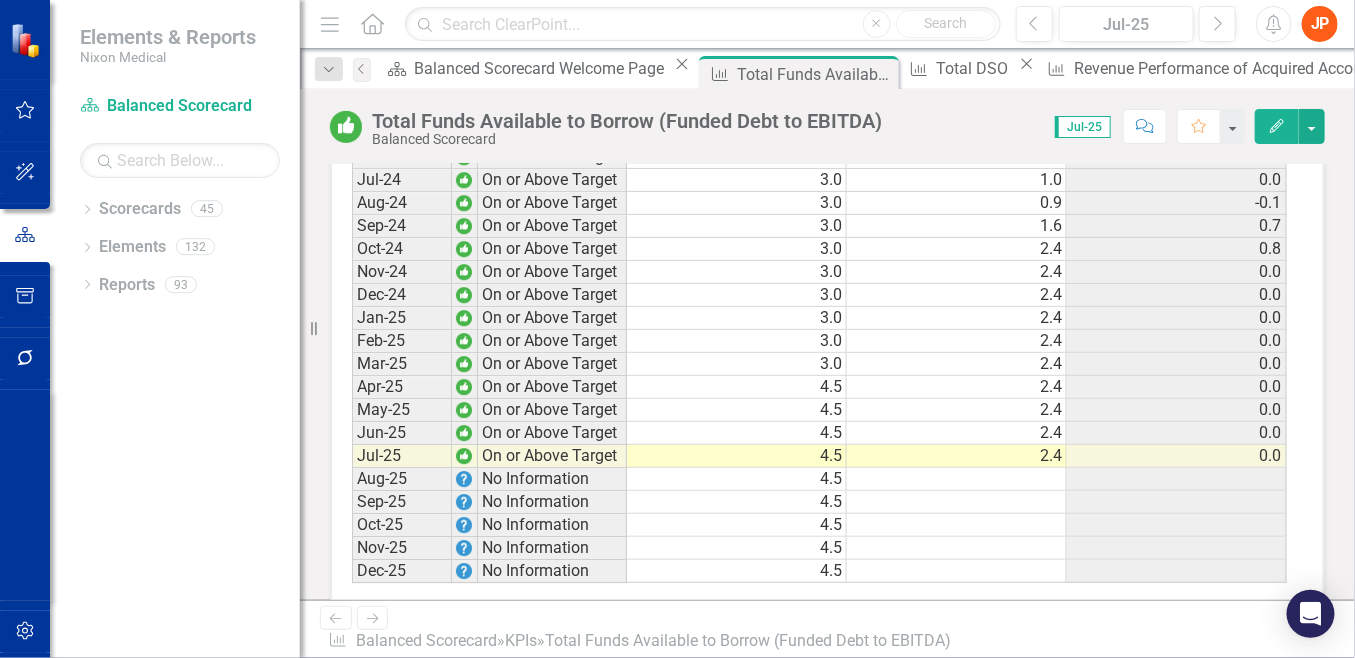 click at bounding box center [957, 479] 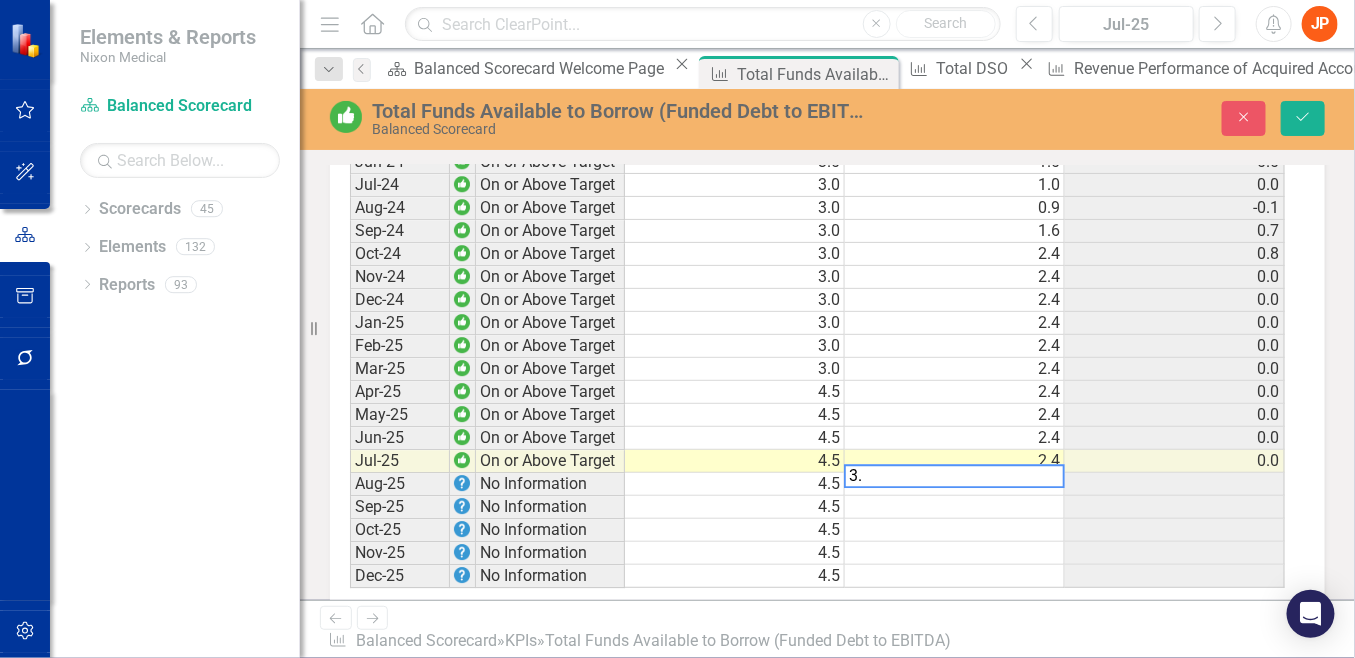 scroll, scrollTop: 1787, scrollLeft: 0, axis: vertical 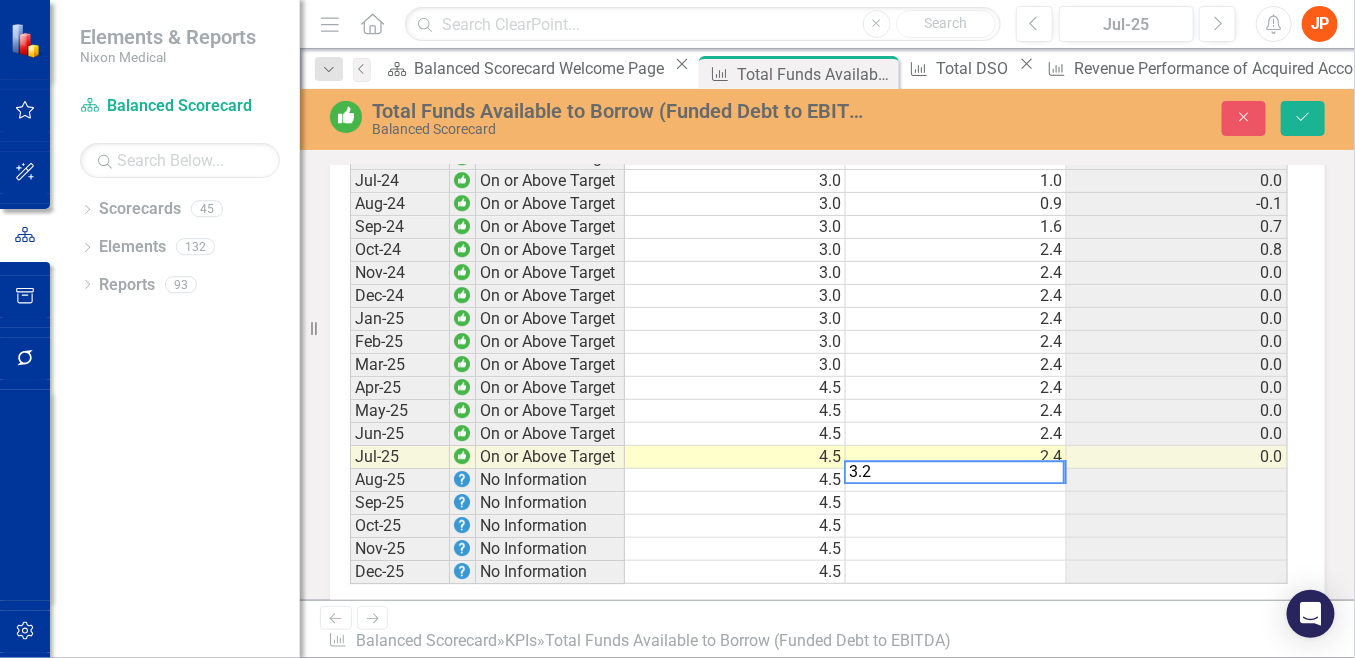 type on "3.2" 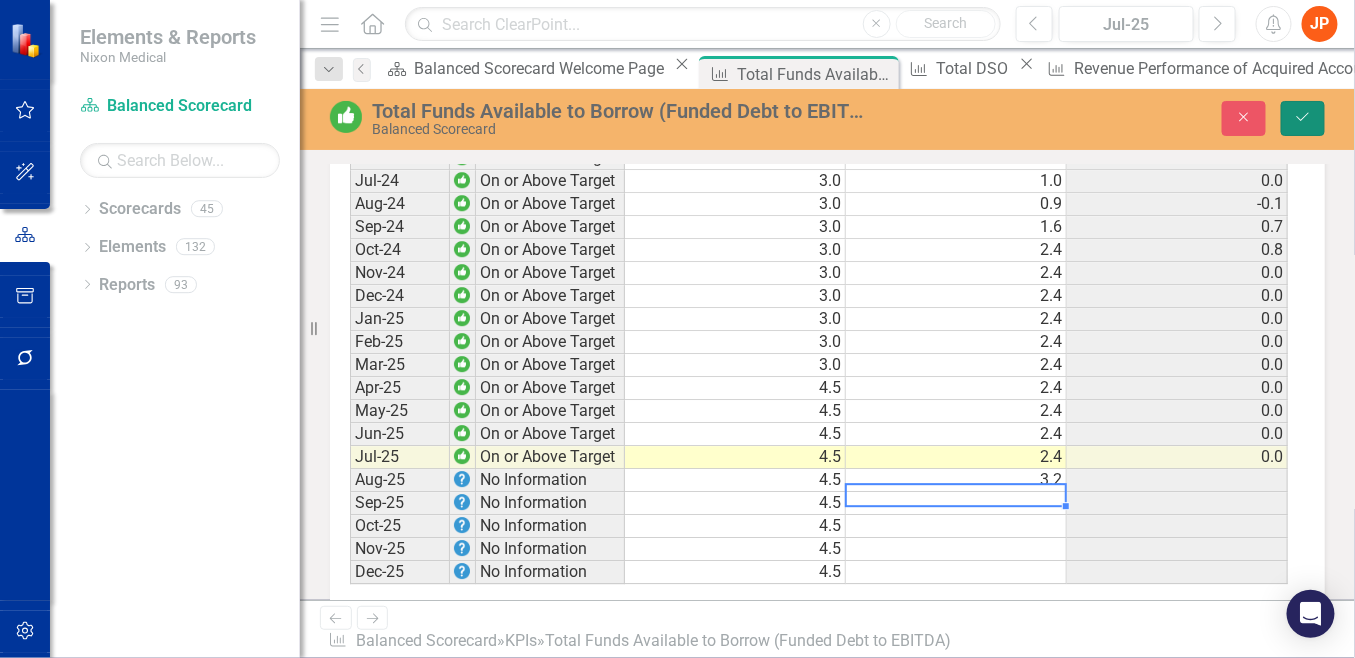 click on "Save" 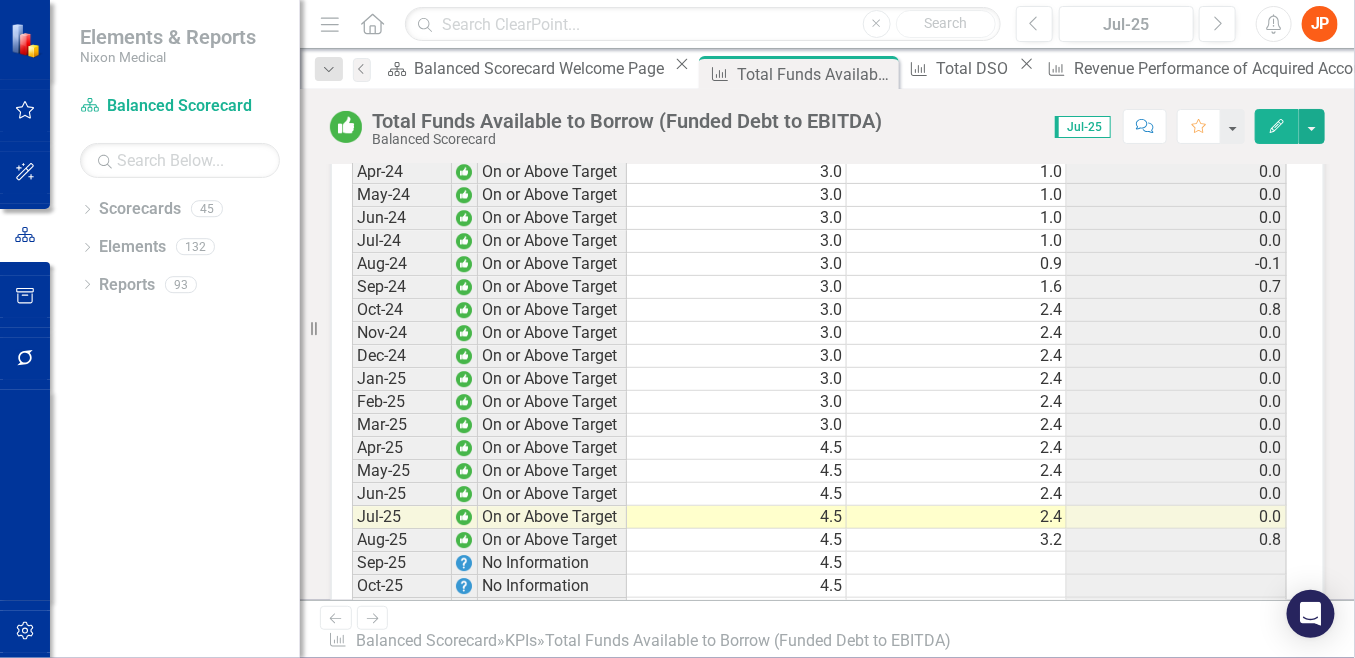 scroll, scrollTop: 1783, scrollLeft: 0, axis: vertical 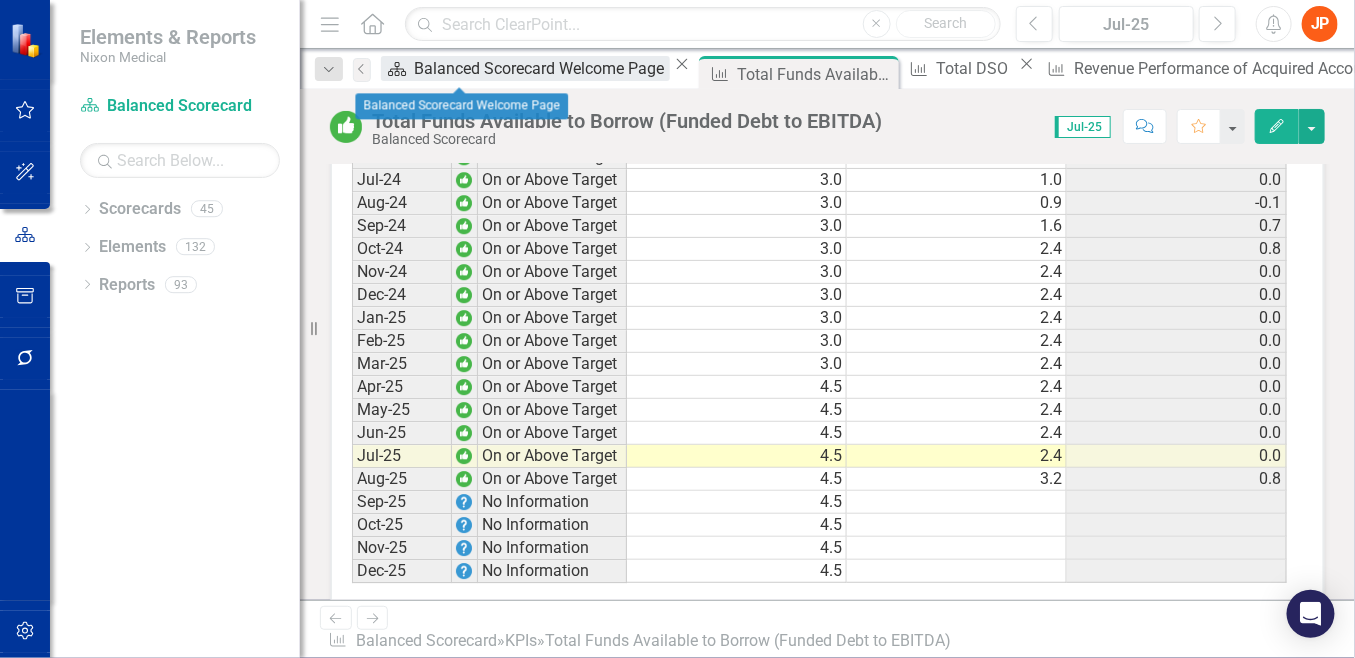 click on "Balanced Scorecard Welcome Page" at bounding box center [542, 68] 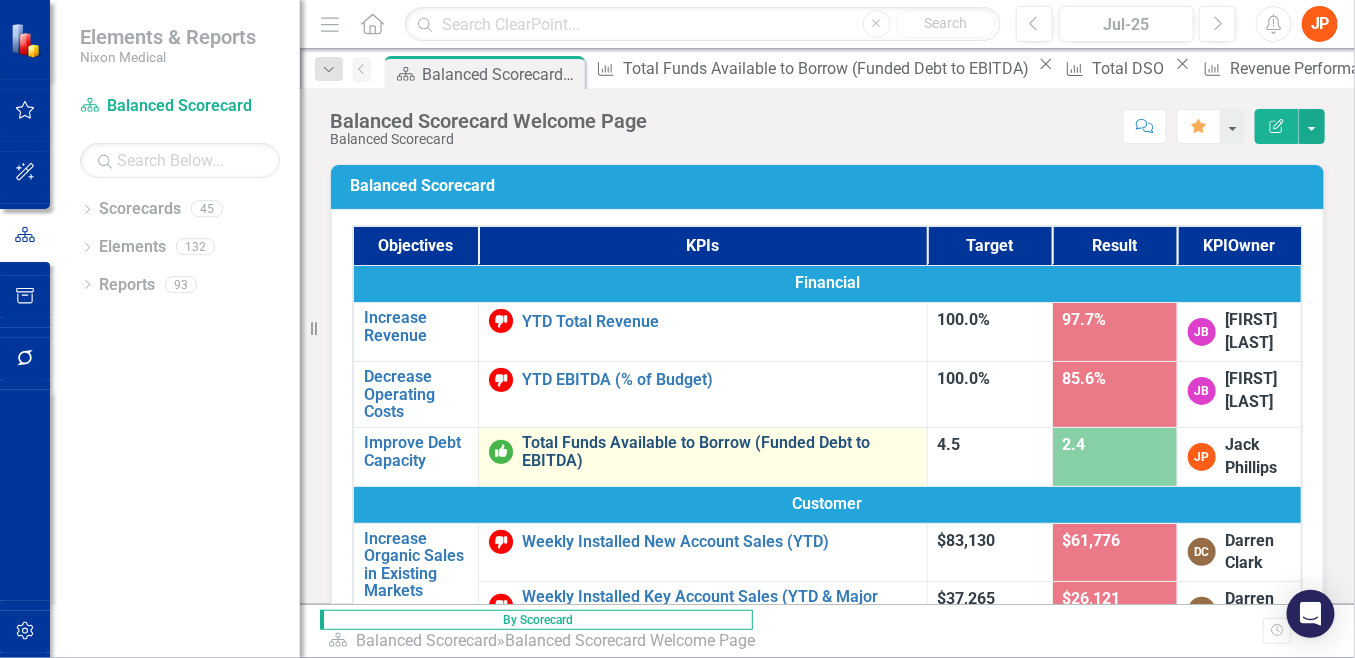click on "Total Funds Available to Borrow (Funded Debt to EBITDA)" at bounding box center [720, 451] 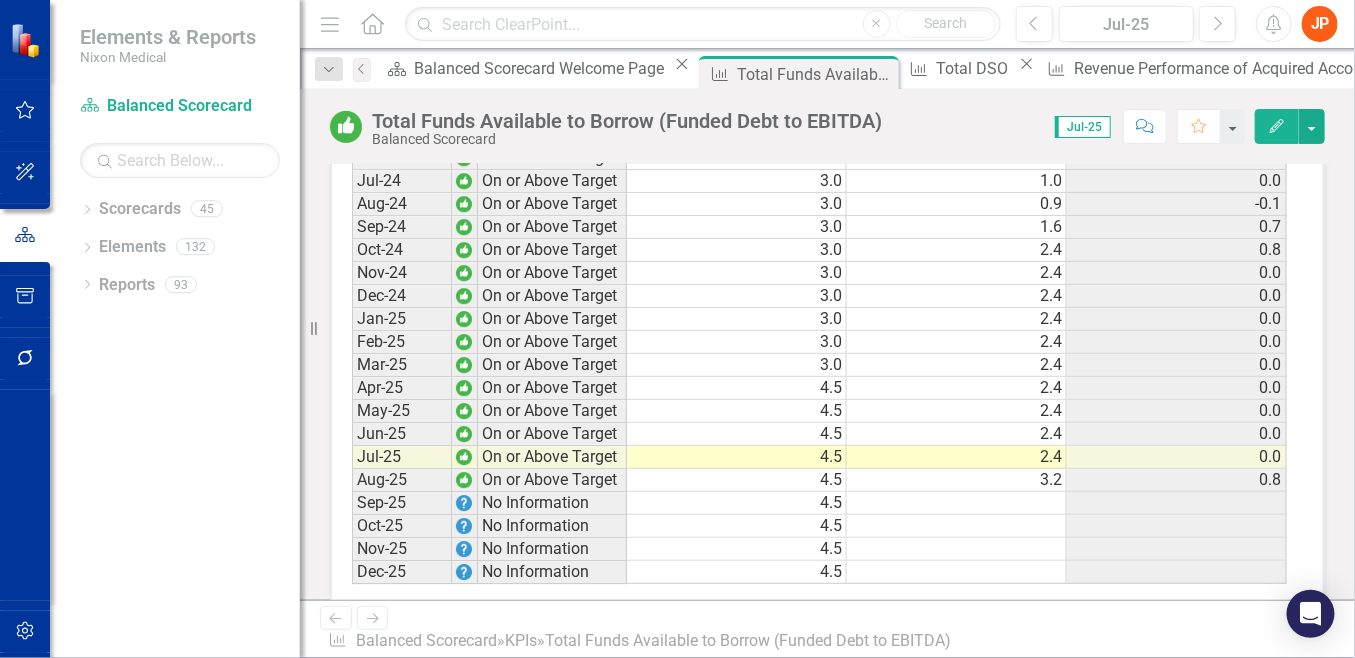 scroll, scrollTop: 1783, scrollLeft: 0, axis: vertical 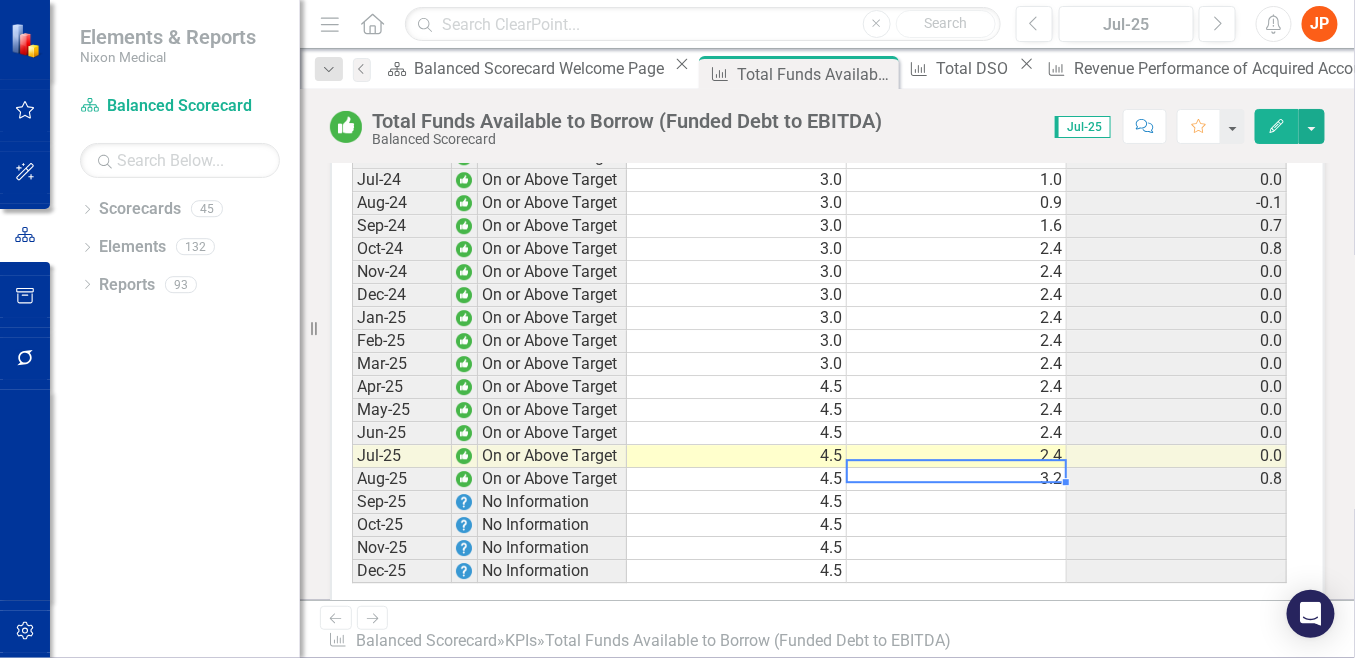 click on "3.2" at bounding box center [957, 479] 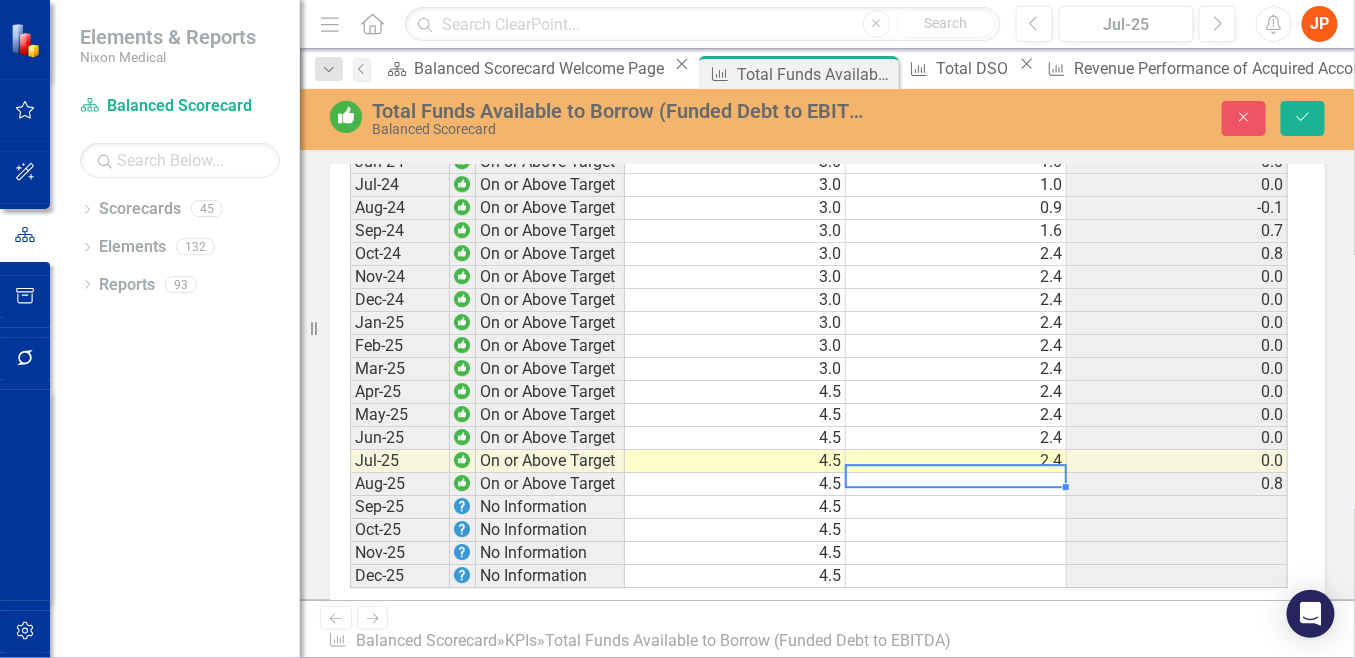 scroll, scrollTop: 1787, scrollLeft: 0, axis: vertical 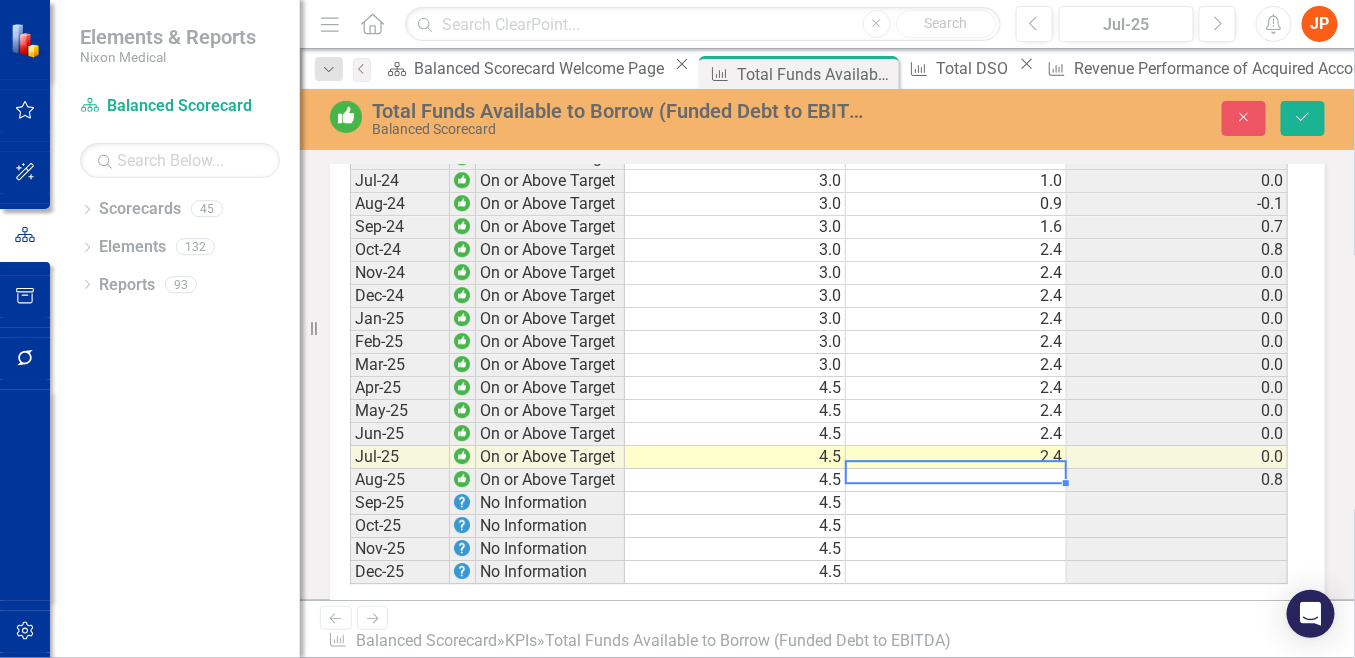 click on "2.4" at bounding box center [956, 457] 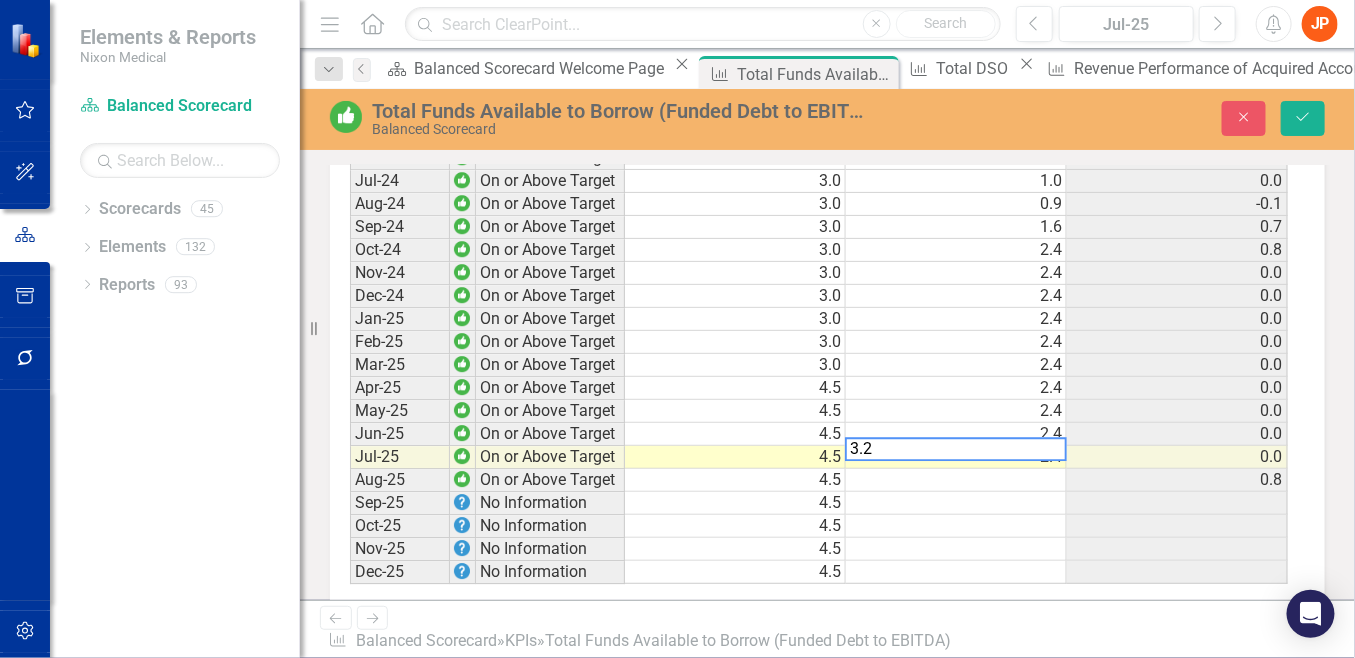 type on "3.2" 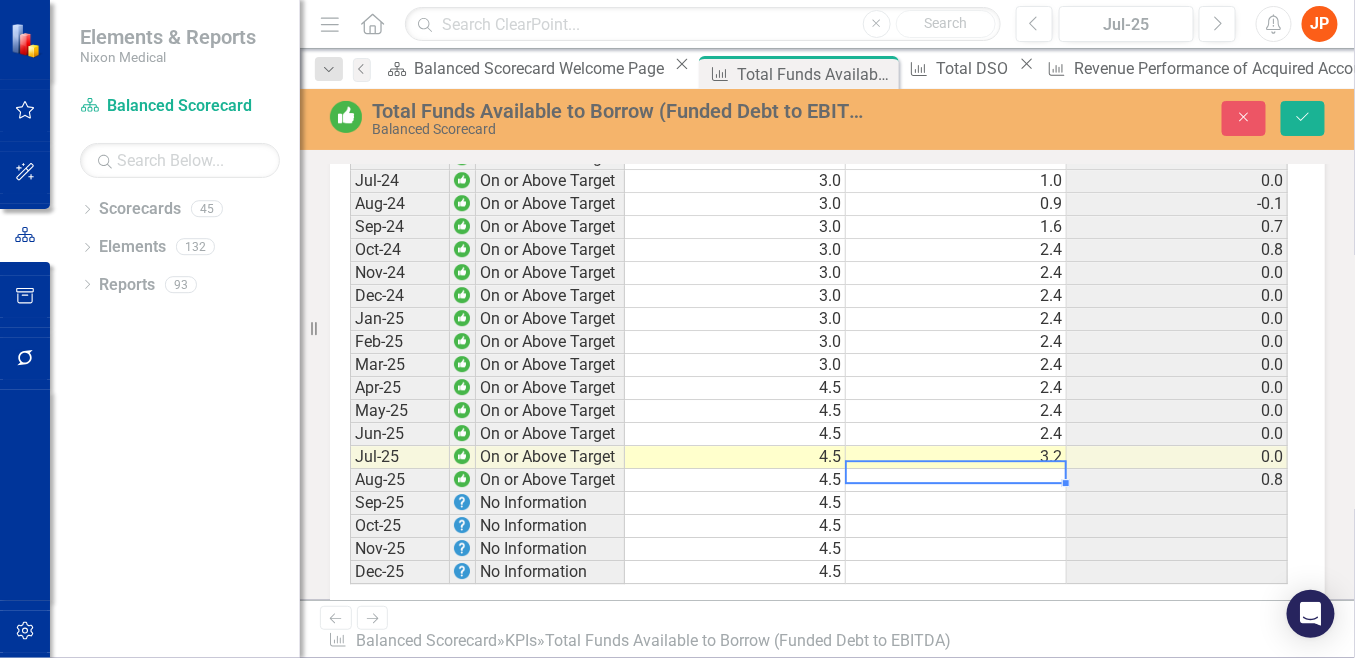 type 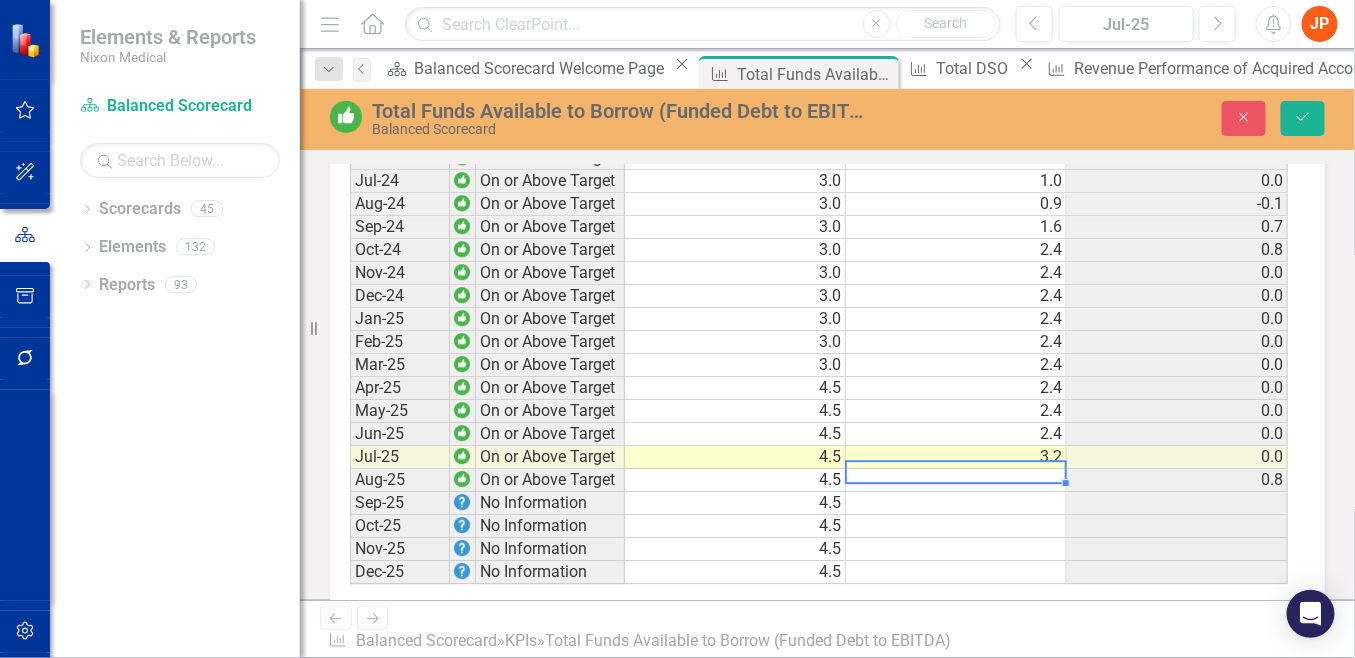 click at bounding box center [956, 480] 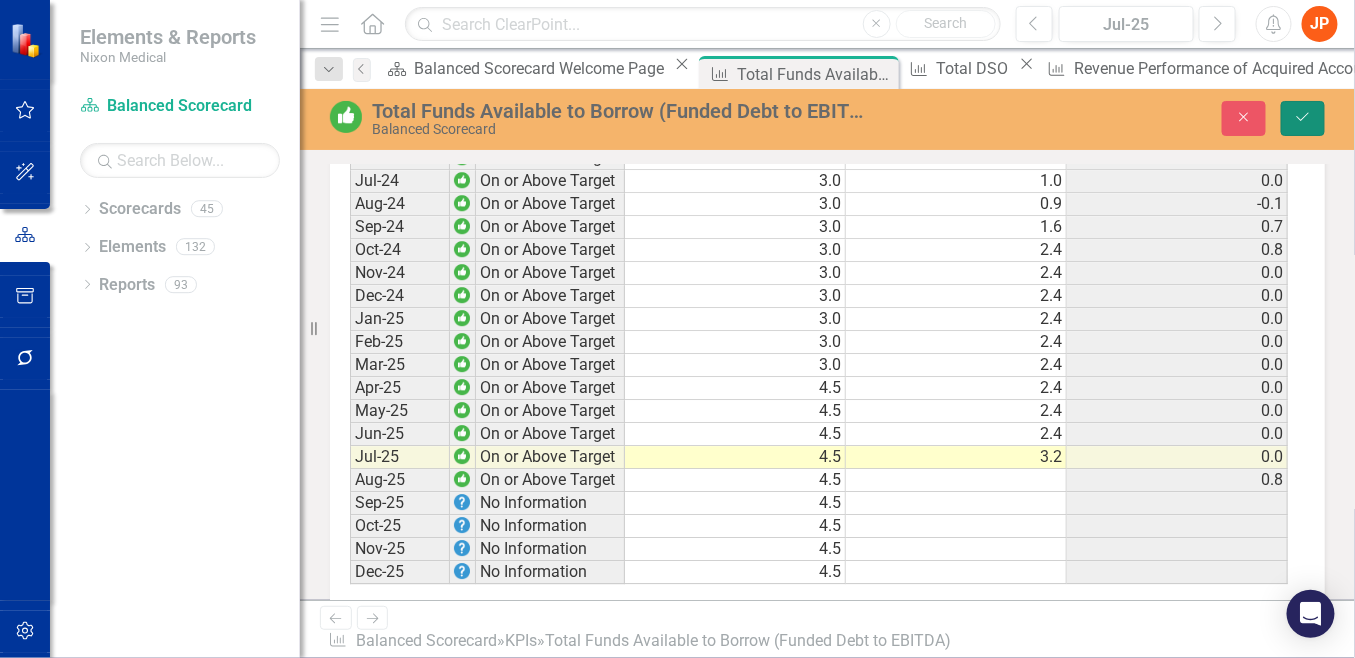 click on "Save" 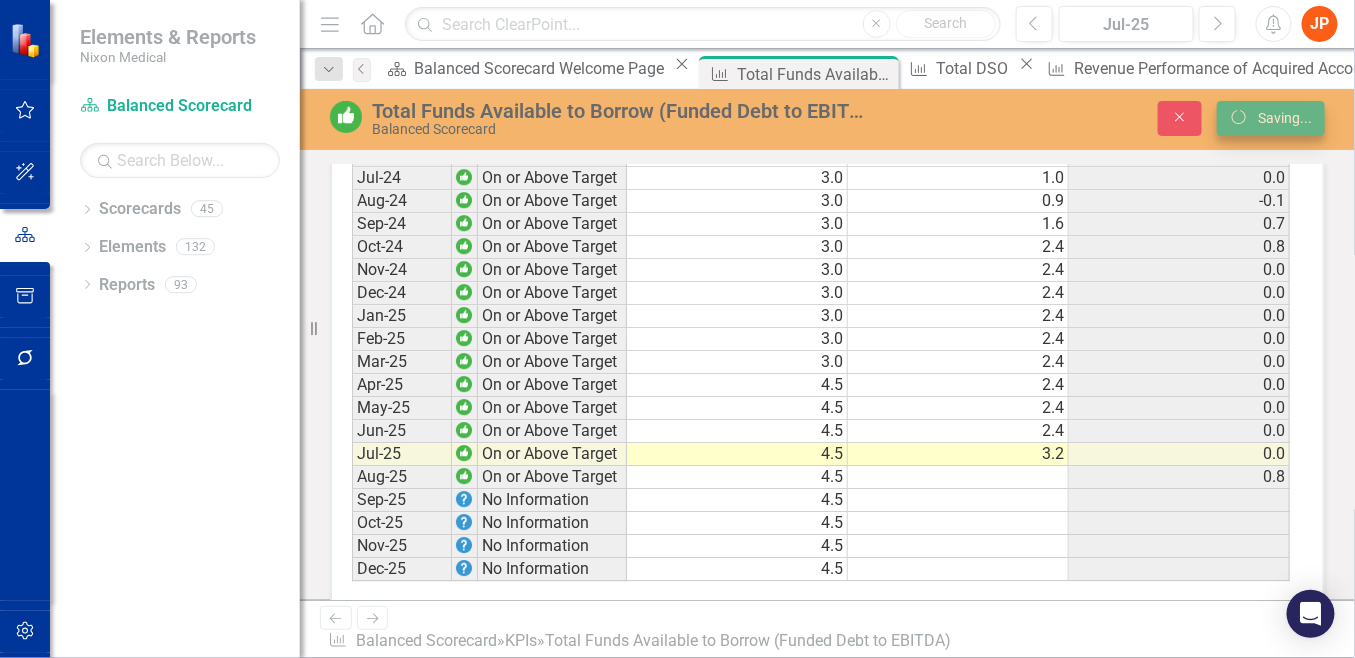 scroll, scrollTop: 1783, scrollLeft: 0, axis: vertical 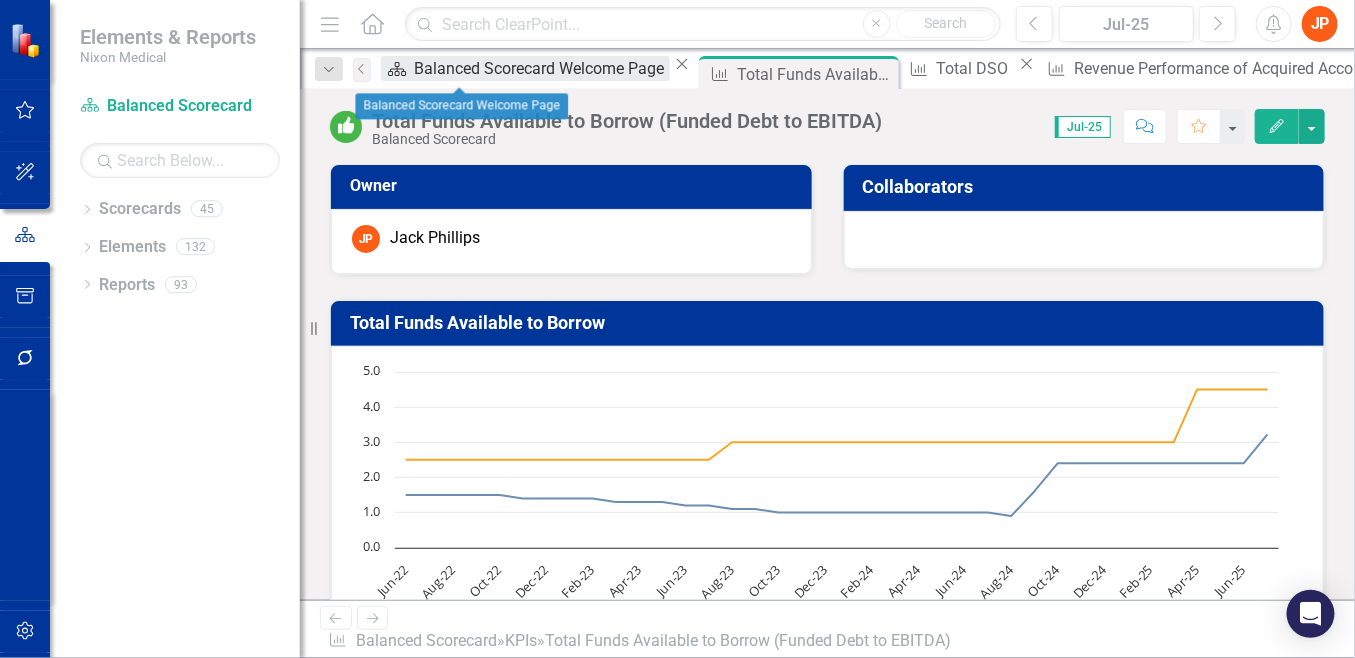 click on "Balanced Scorecard Welcome Page" at bounding box center (542, 68) 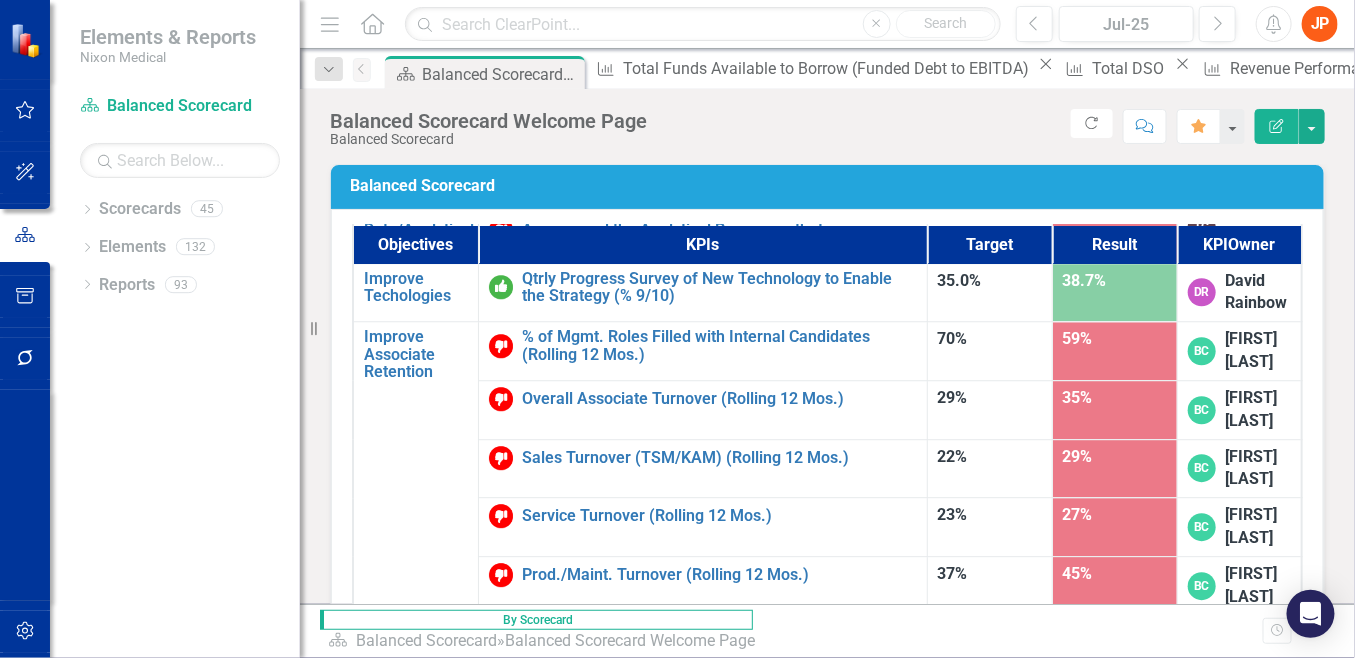 scroll, scrollTop: 1703, scrollLeft: 0, axis: vertical 